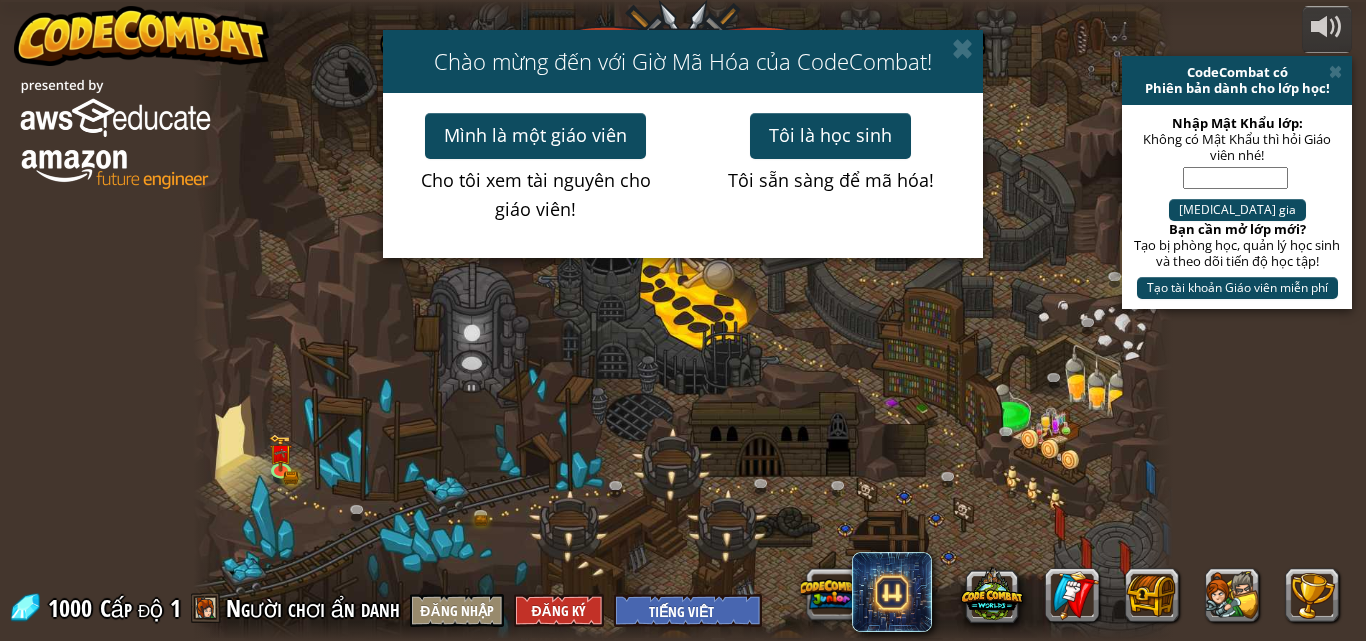 select on "vi" 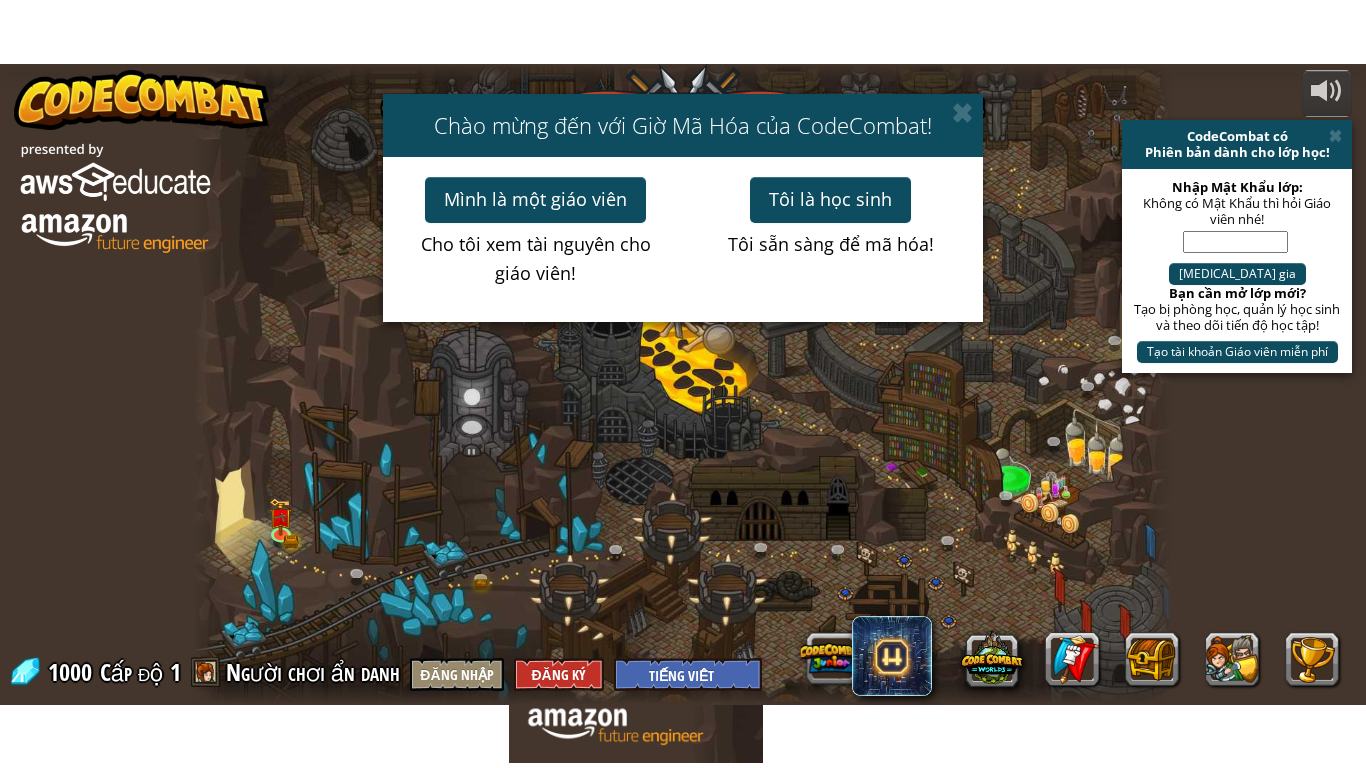 scroll, scrollTop: 0, scrollLeft: 0, axis: both 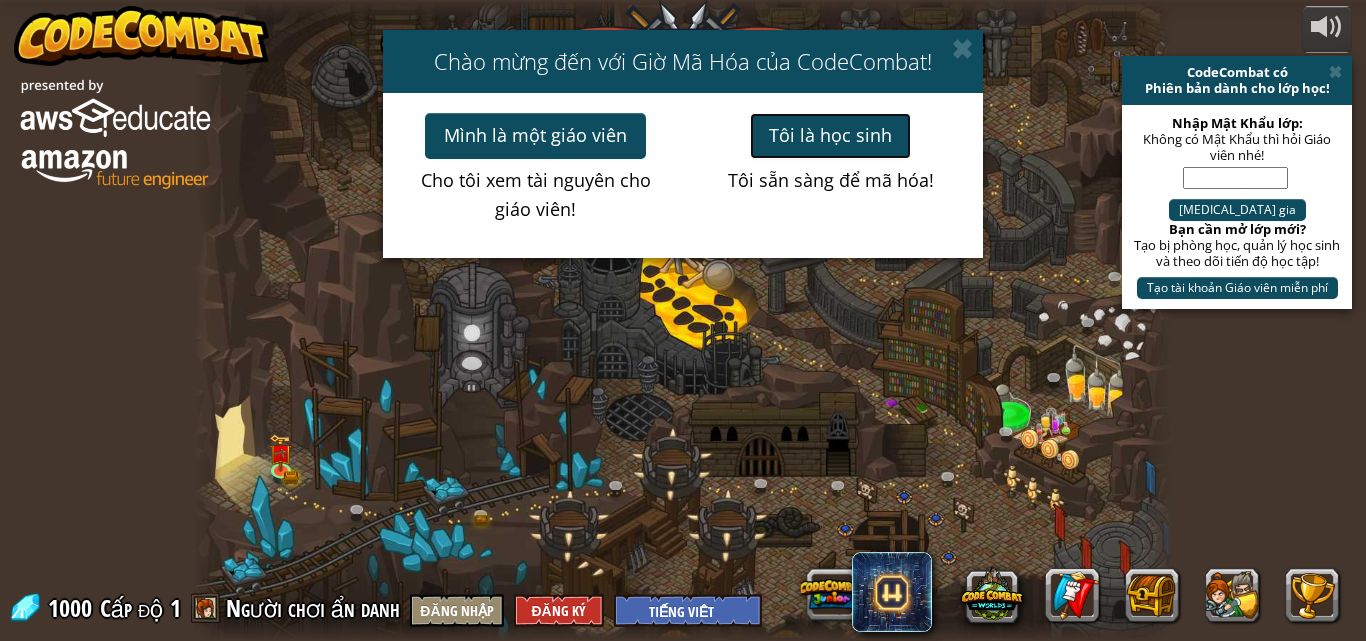 click on "Tôi là học sinh" at bounding box center [830, 136] 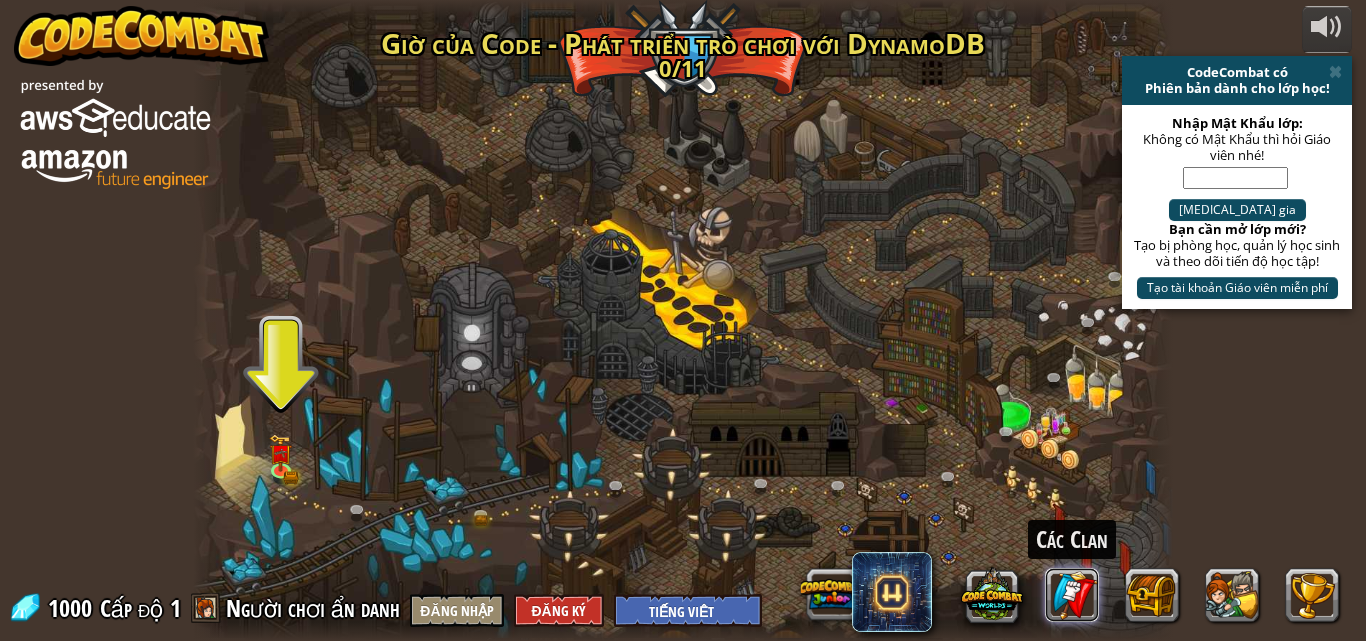 click on "Các Clan" at bounding box center (1072, 595) 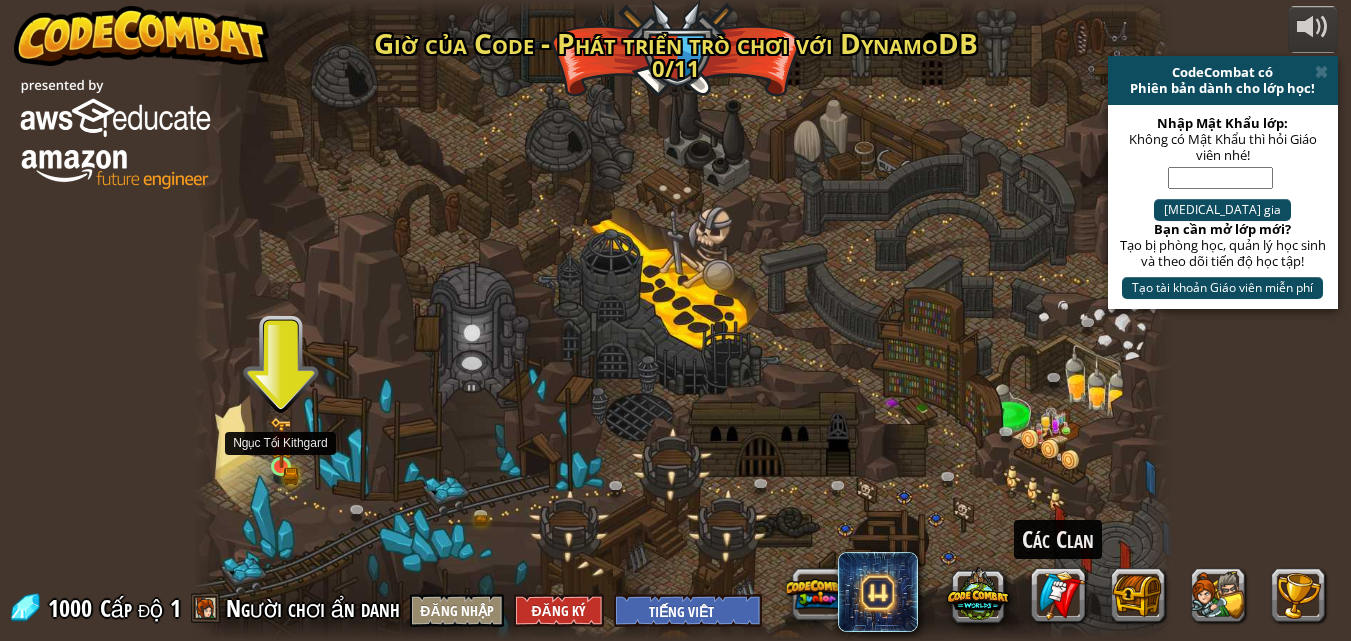 click at bounding box center (281, 442) 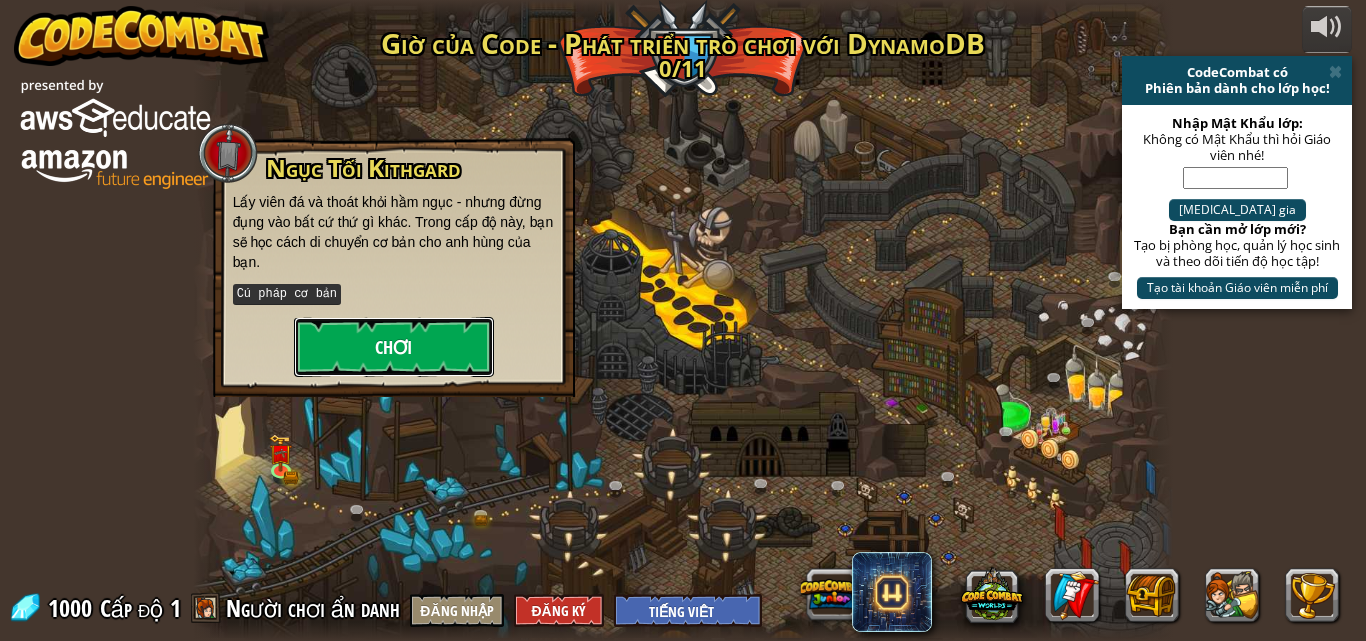 click on "Chơi" at bounding box center (394, 347) 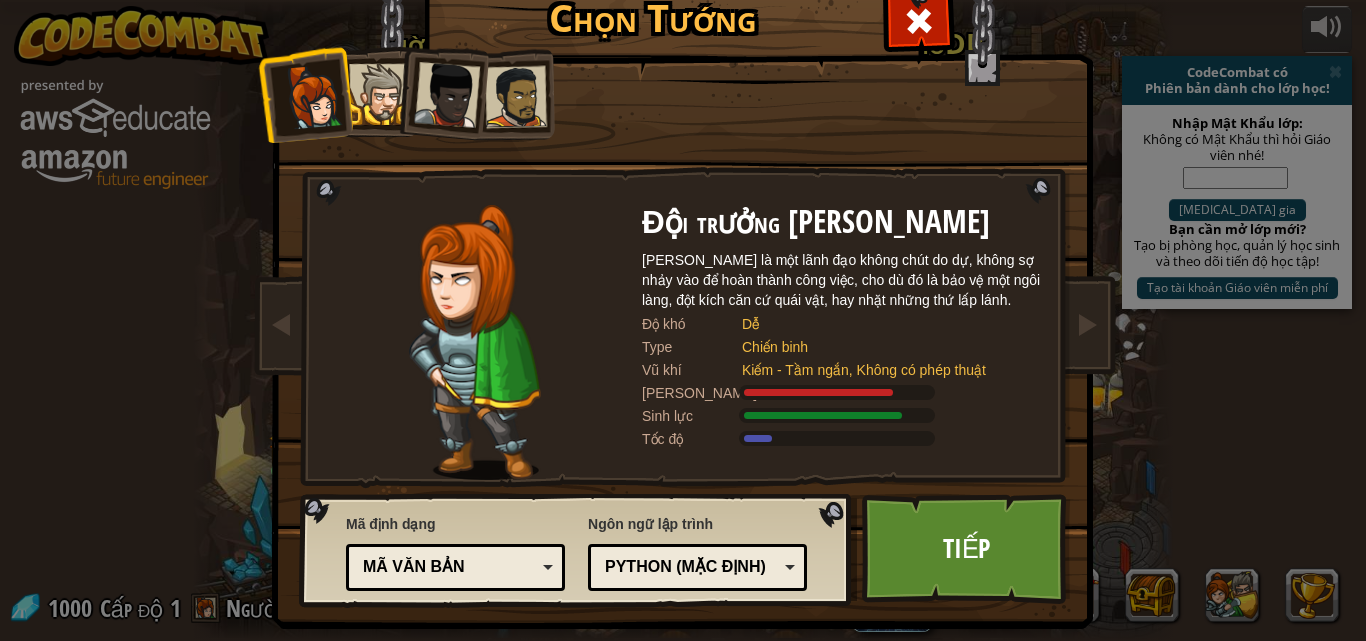 click at bounding box center [379, 94] 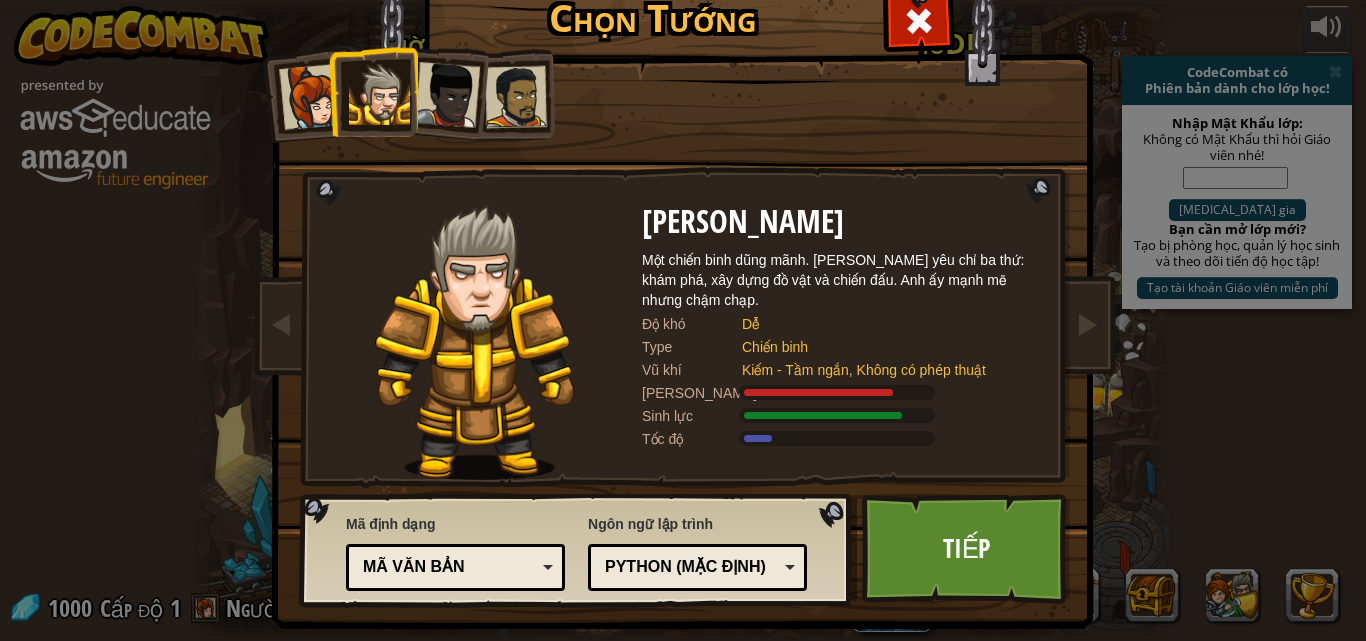 click at bounding box center [447, 95] 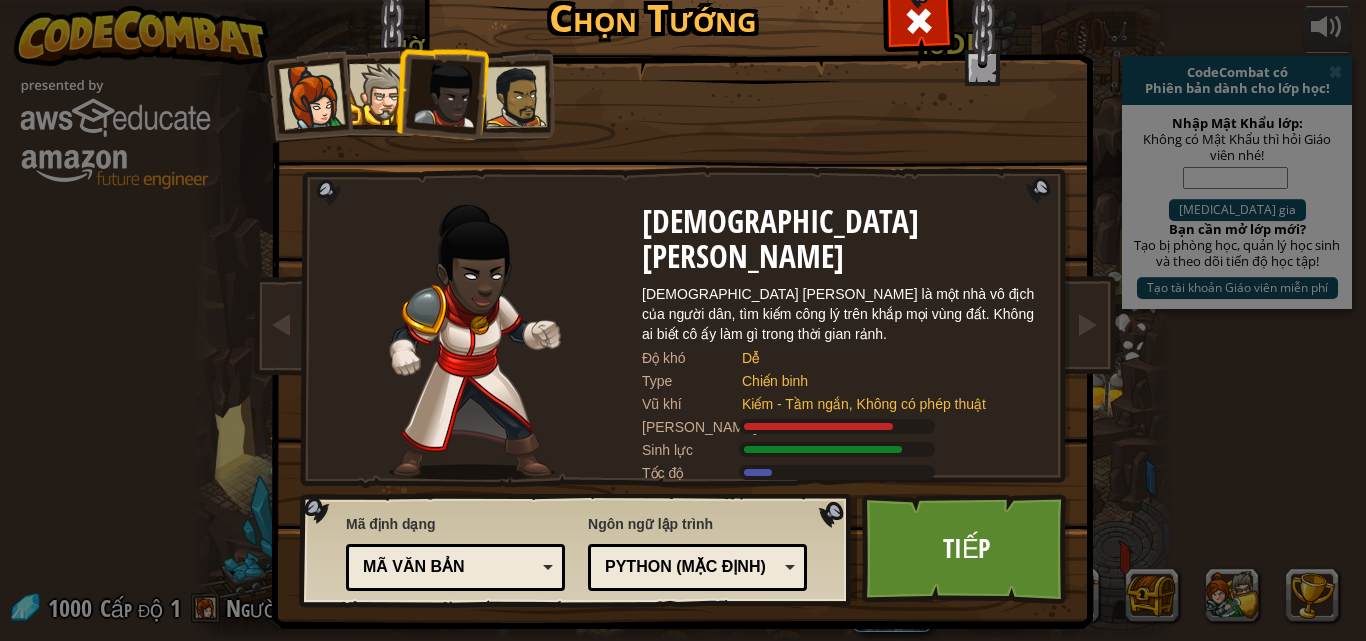 click at bounding box center [516, 97] 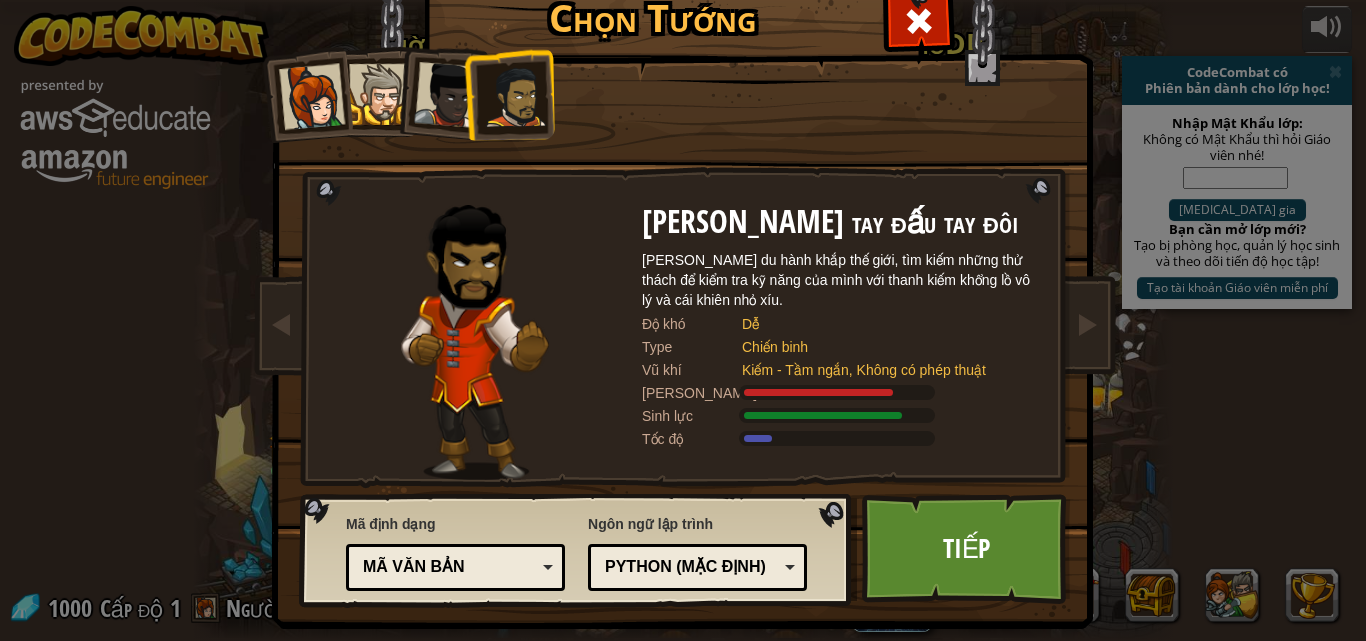 click at bounding box center [312, 97] 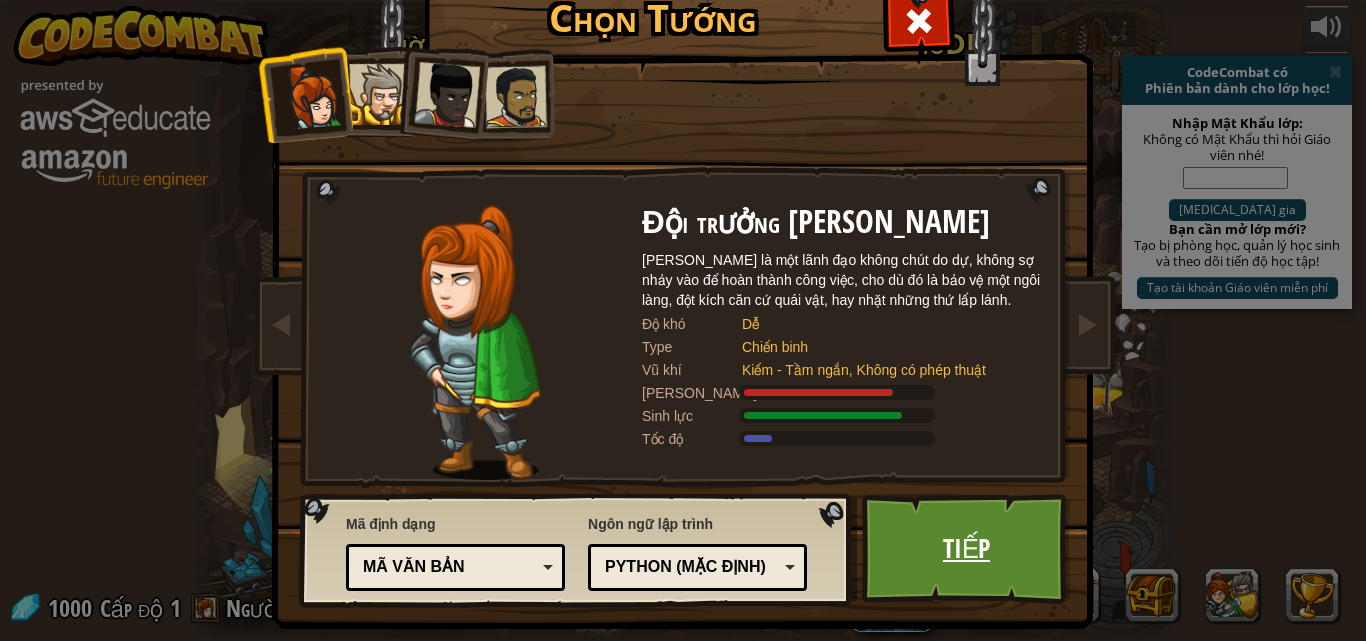 click on "Tiếp" at bounding box center [966, 549] 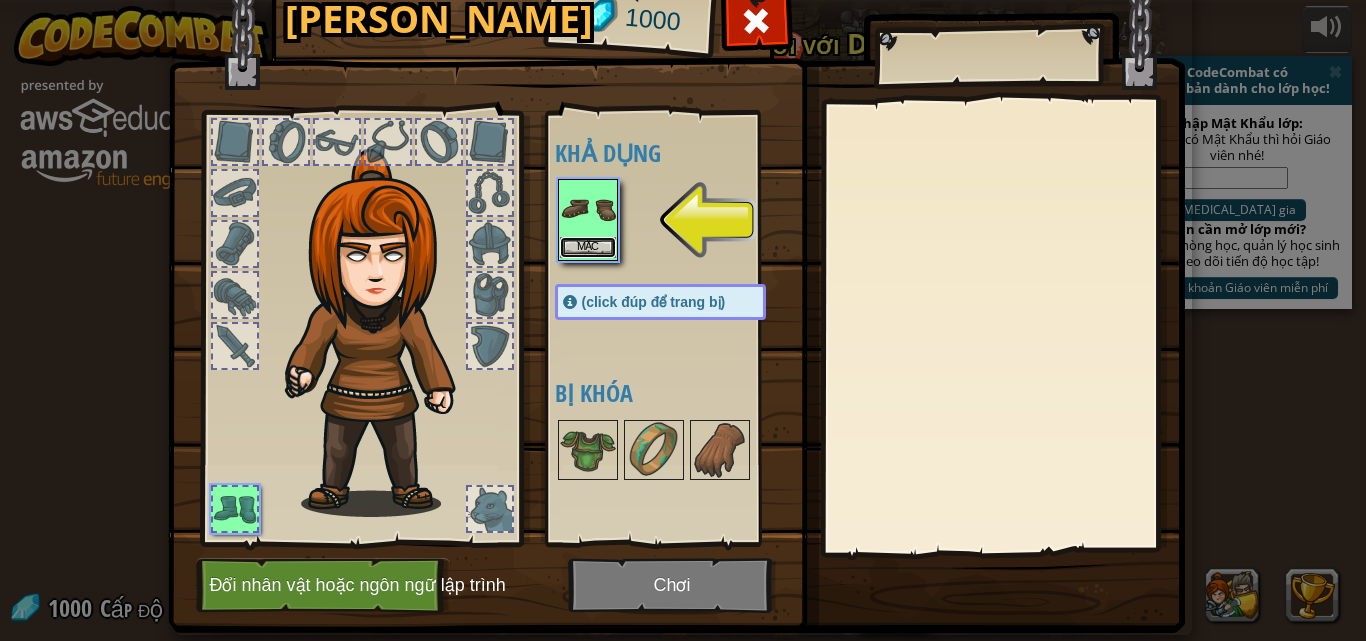 click on "Mặc" at bounding box center [588, 247] 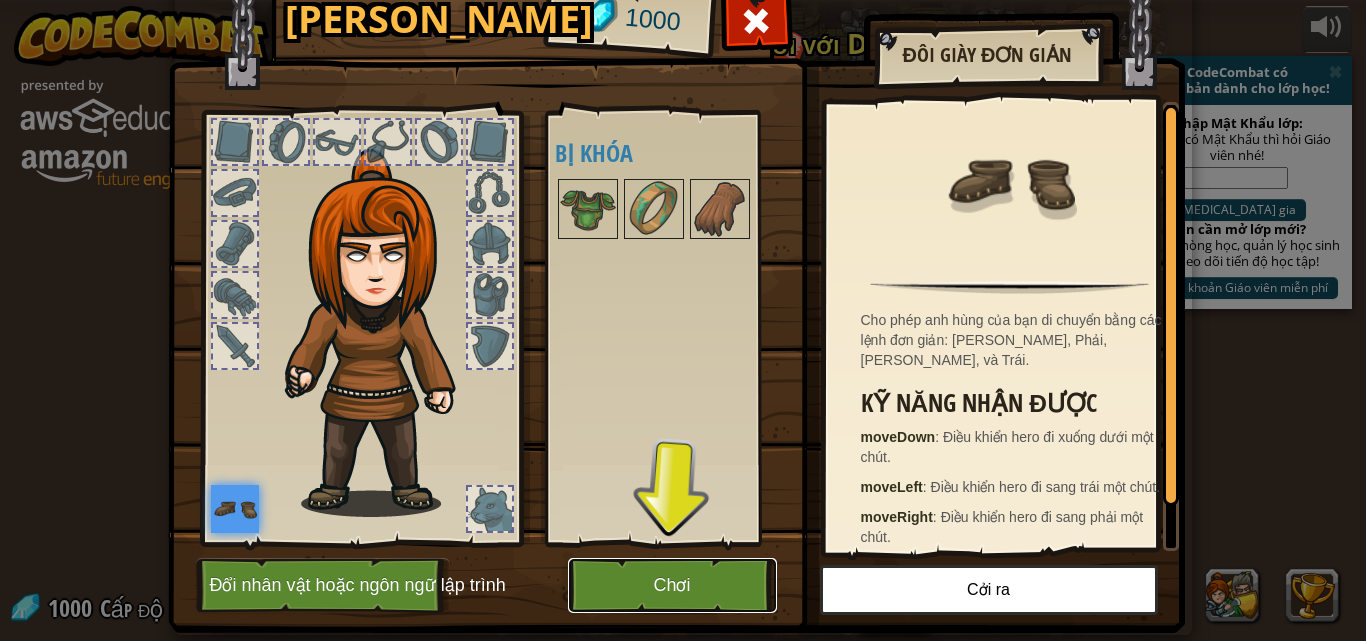 click on "Chơi" at bounding box center [672, 585] 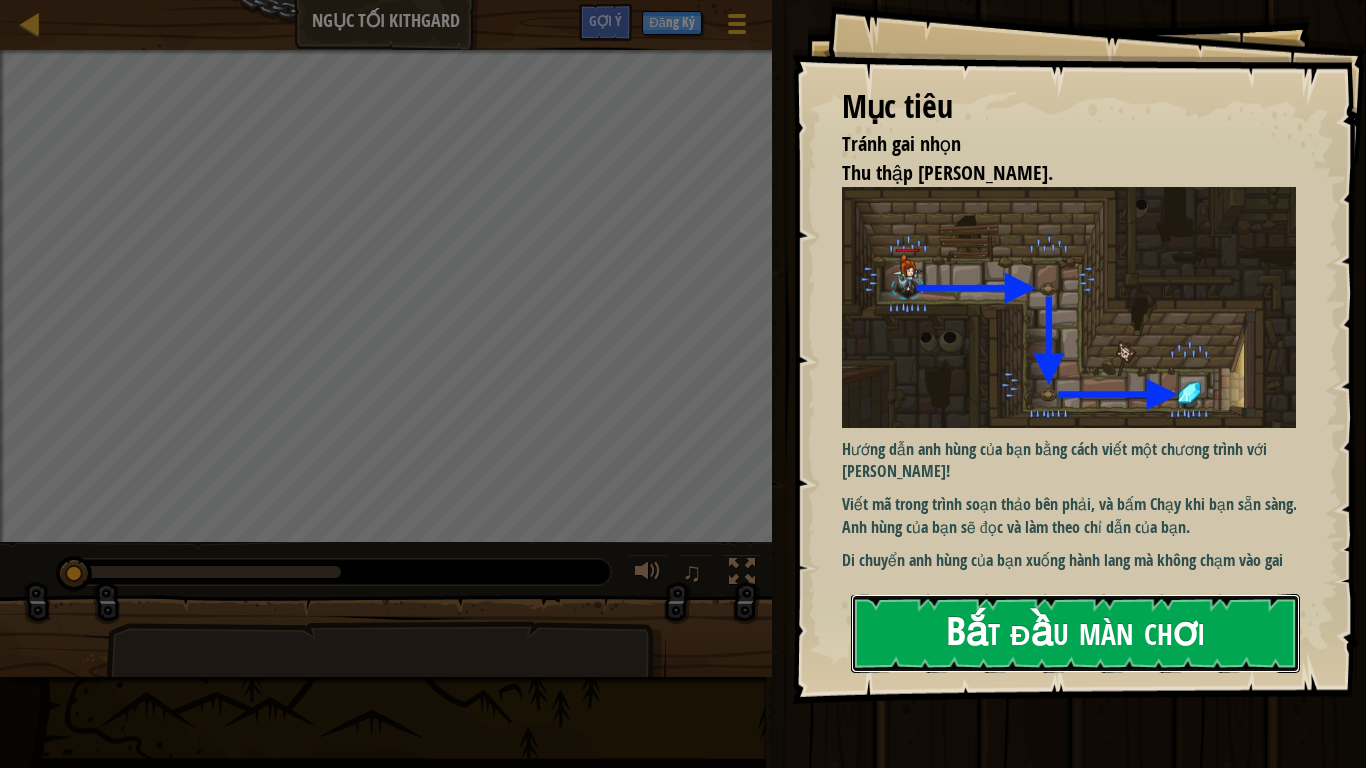 drag, startPoint x: 1103, startPoint y: 635, endPoint x: 1084, endPoint y: 639, distance: 19.416489 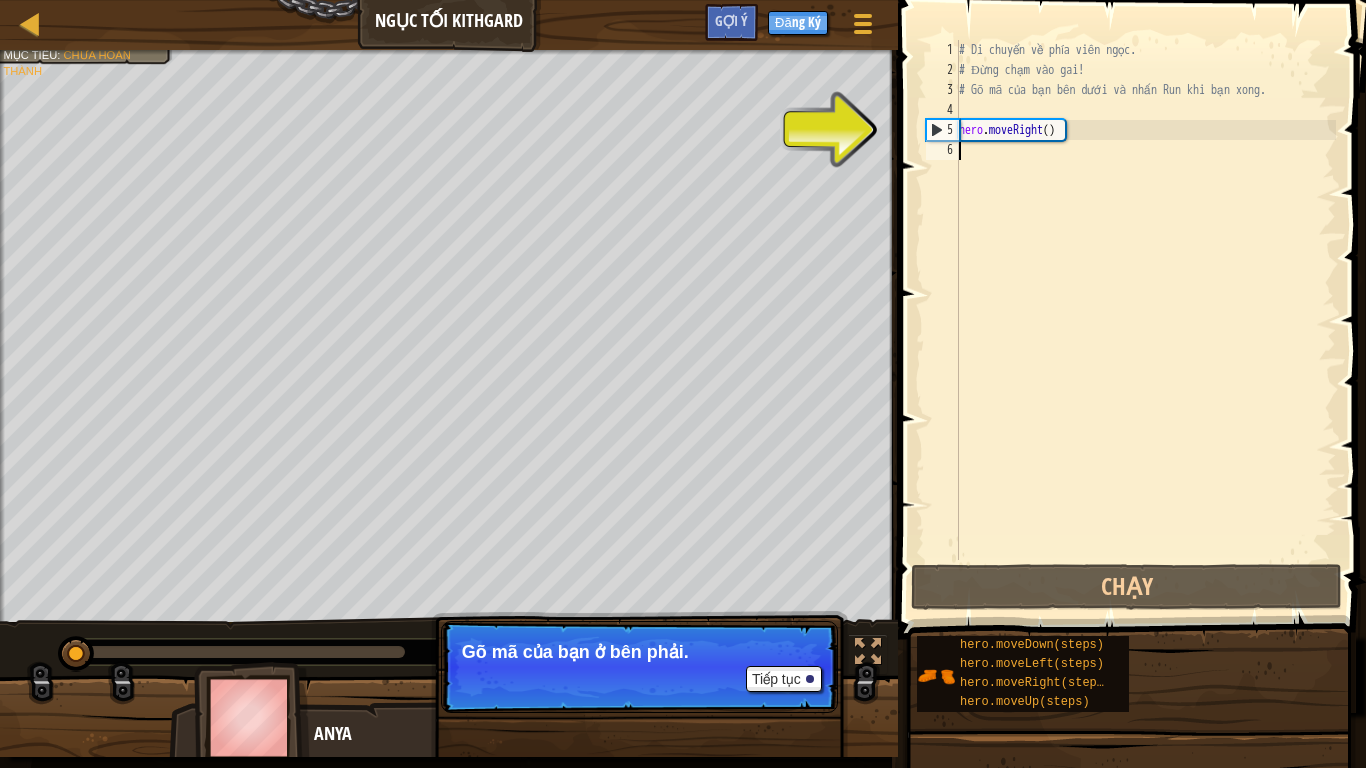 drag, startPoint x: 402, startPoint y: 639, endPoint x: 3, endPoint y: 613, distance: 399.84622 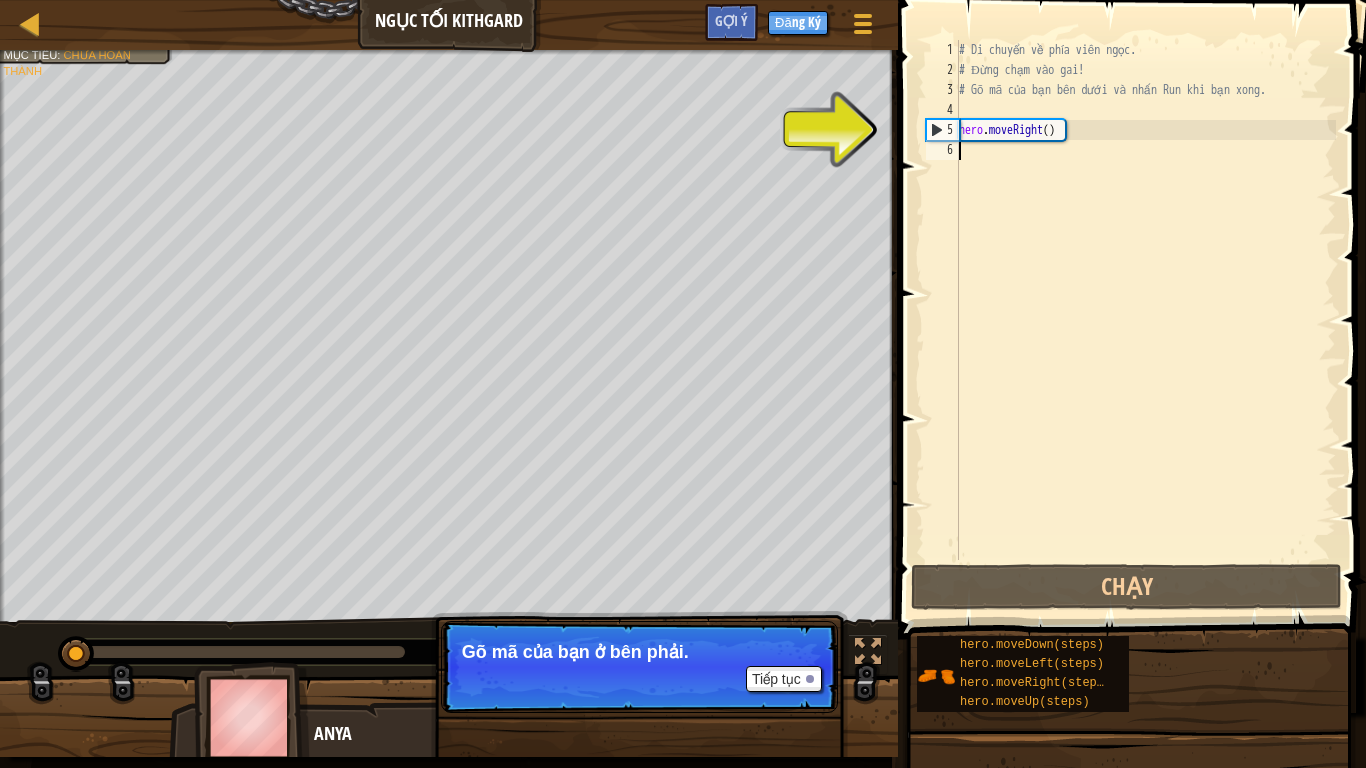 type on "m" 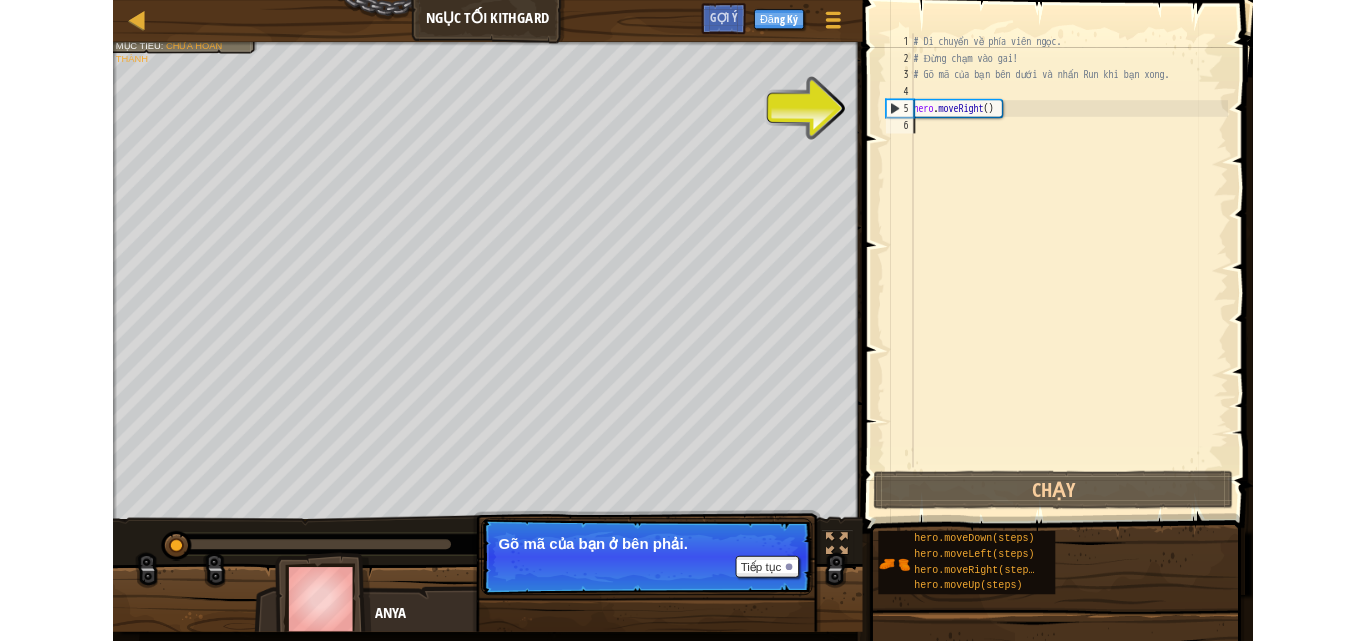 scroll, scrollTop: 9, scrollLeft: 0, axis: vertical 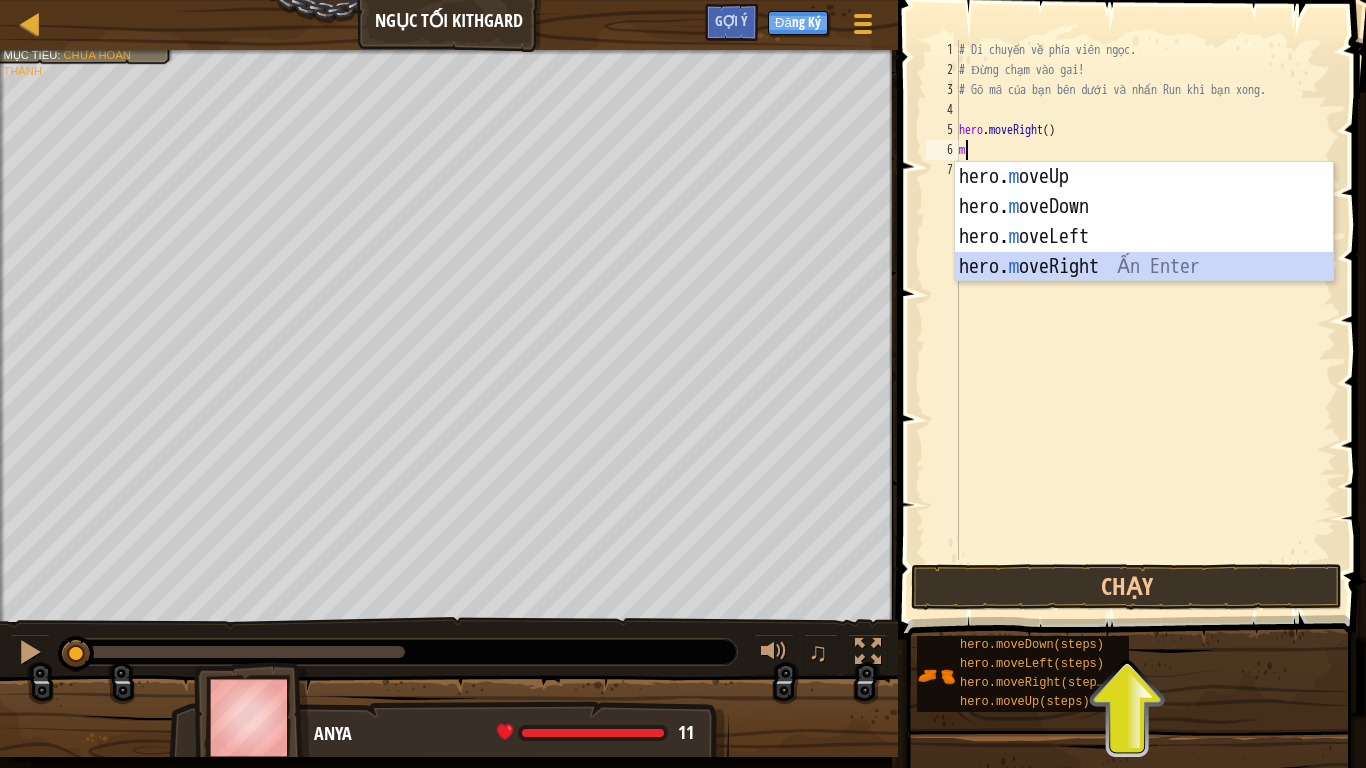 click on "hero. m oveUp Ấn Enter hero. m oveDown Ấn Enter hero. m oveLeft Ấn Enter hero. m oveRight Ấn Enter" at bounding box center (1144, 252) 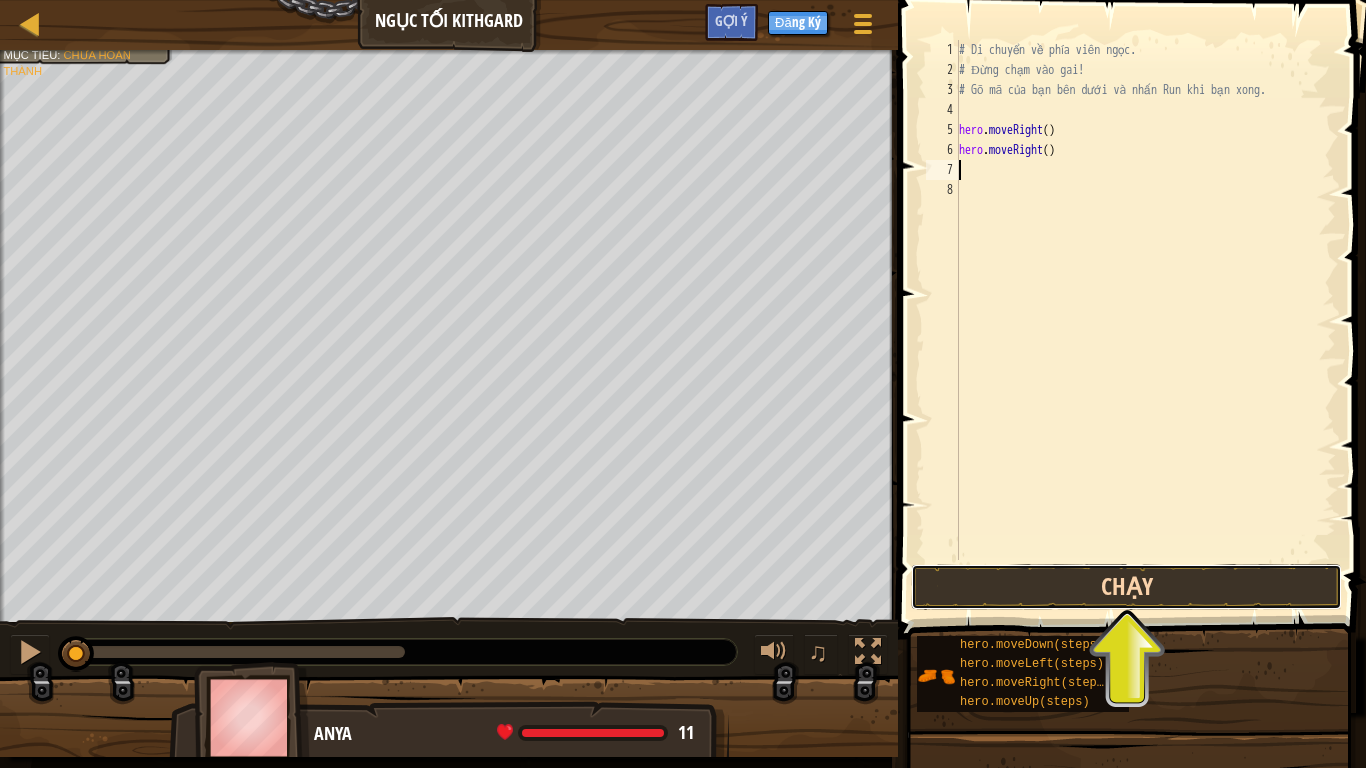 click on "Chạy" at bounding box center (1126, 587) 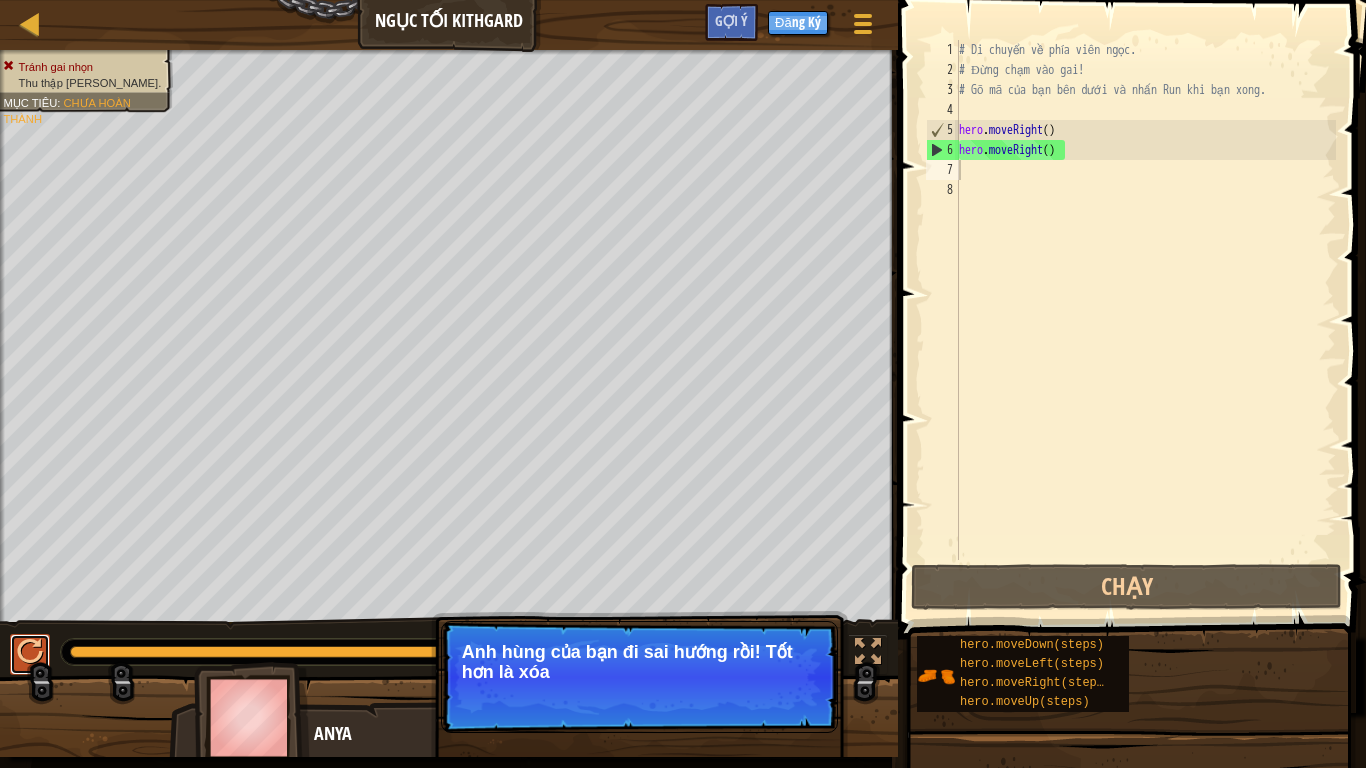 click at bounding box center [30, 654] 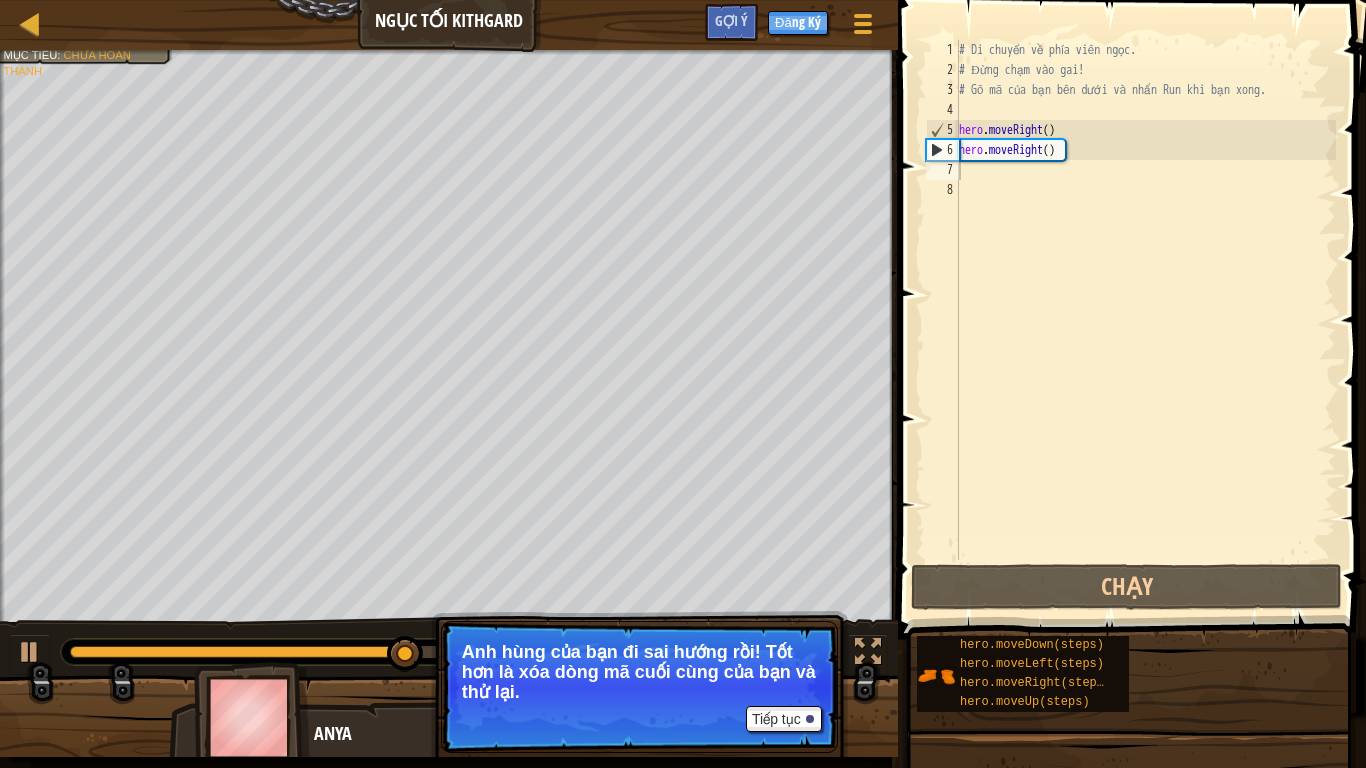 drag, startPoint x: 341, startPoint y: 635, endPoint x: 325, endPoint y: 640, distance: 16.763054 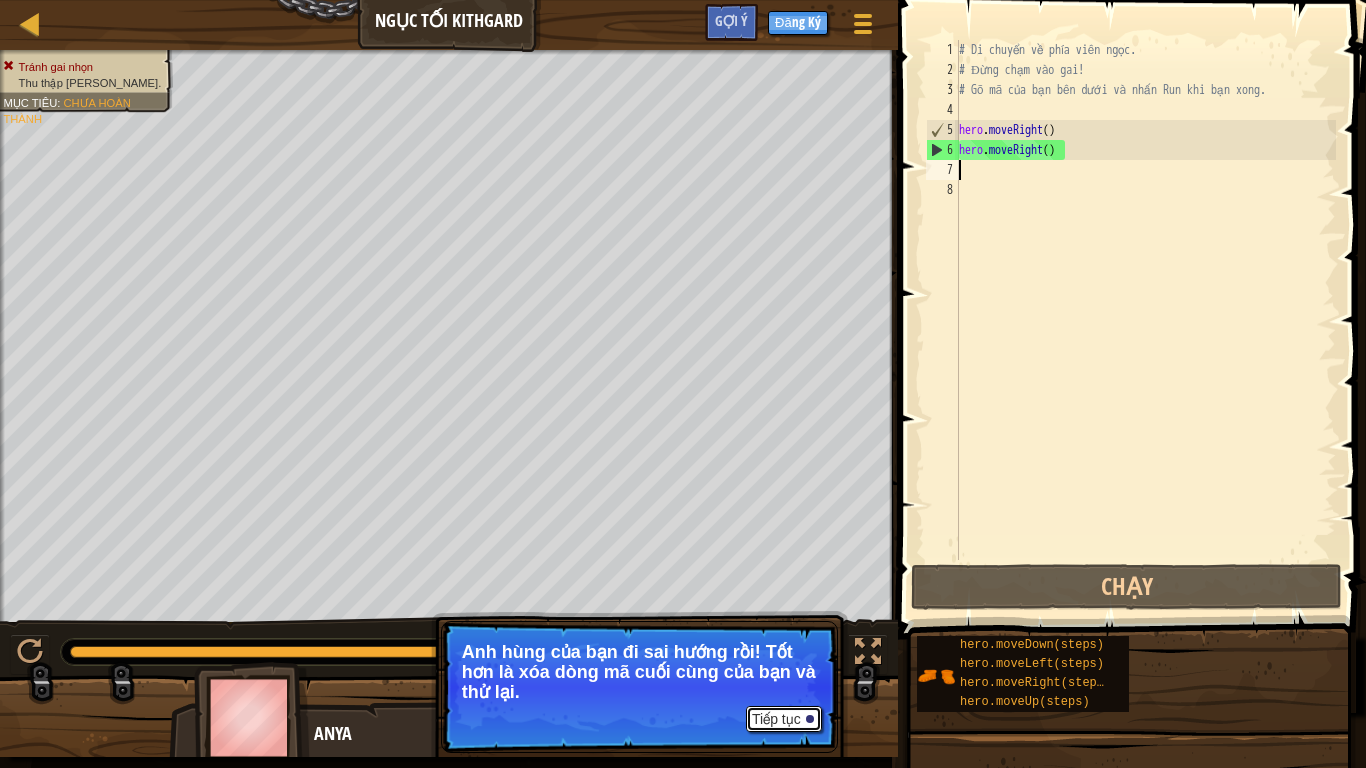 click on "Tiếp tục" at bounding box center [784, 719] 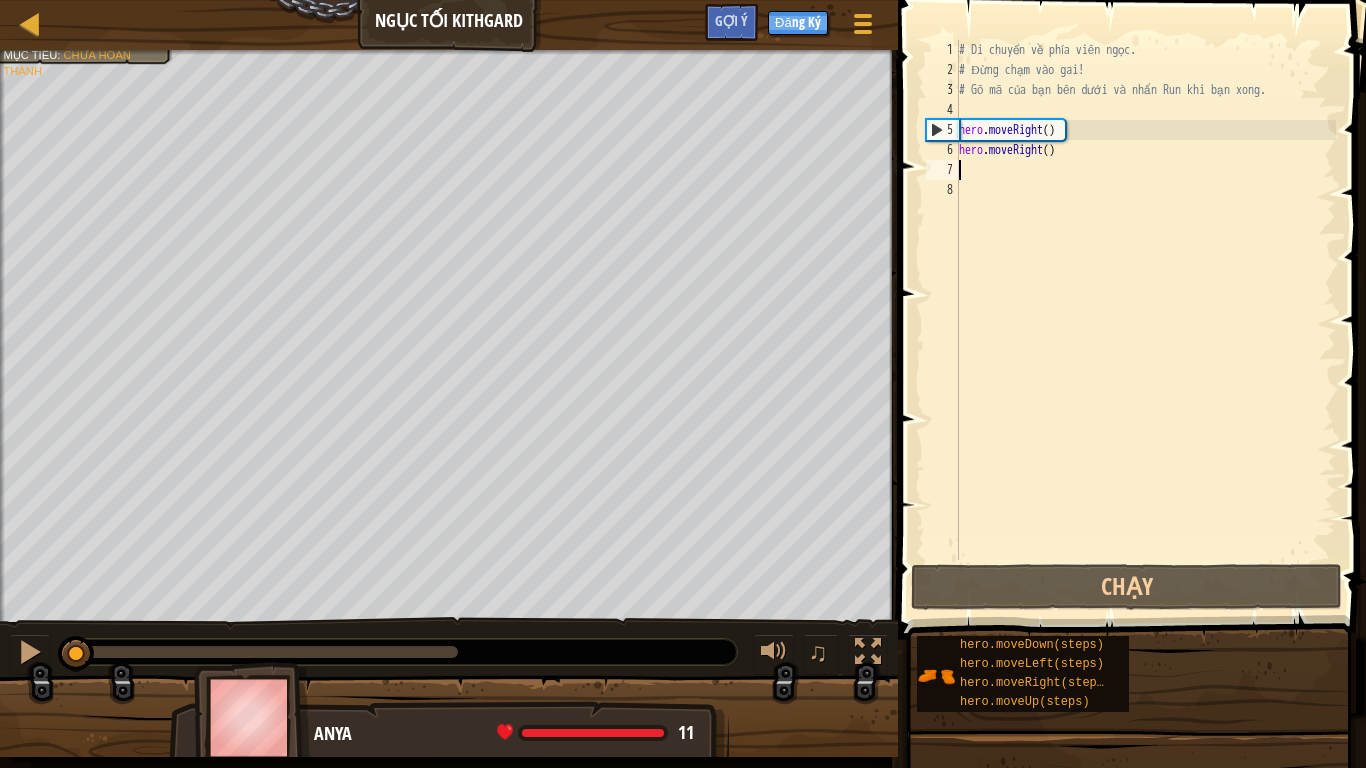drag, startPoint x: 456, startPoint y: 649, endPoint x: 0, endPoint y: 657, distance: 456.07016 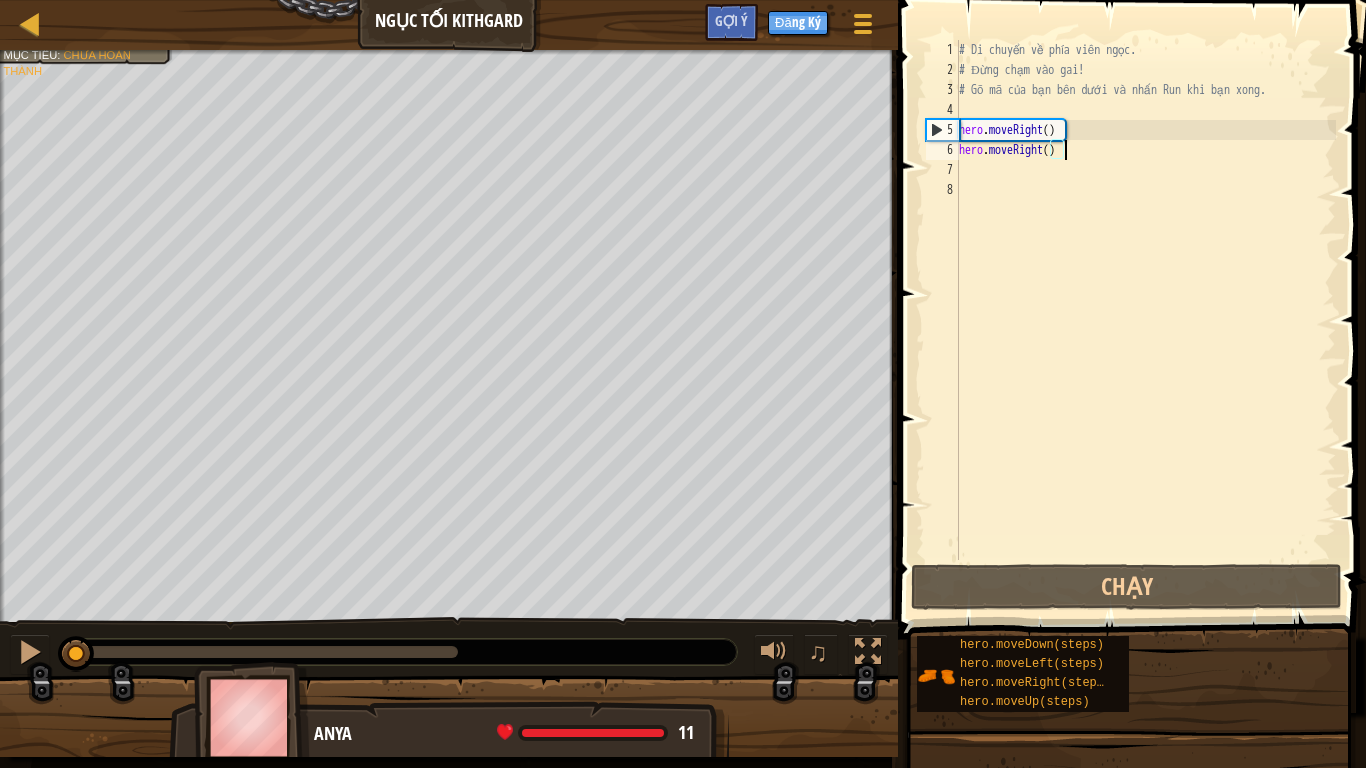 click on "# Di chuyển về phía viên ngọc. # Đừng chạm vào gai! # Gõ mã của bạn bên dưới và nhấn Run khi bạn xong. hero . moveRight ( ) hero . moveRight ( )" at bounding box center [1145, 320] 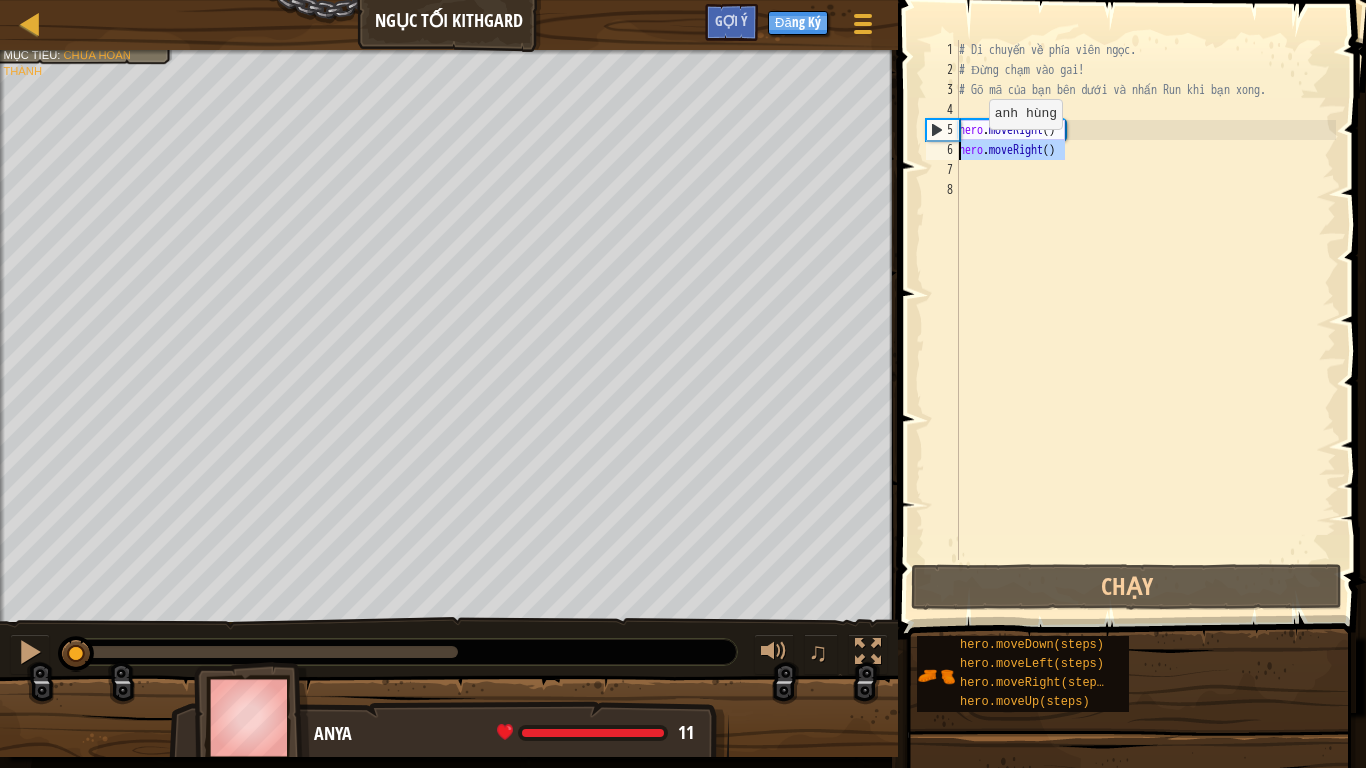 drag, startPoint x: 1071, startPoint y: 145, endPoint x: 956, endPoint y: 149, distance: 115.06954 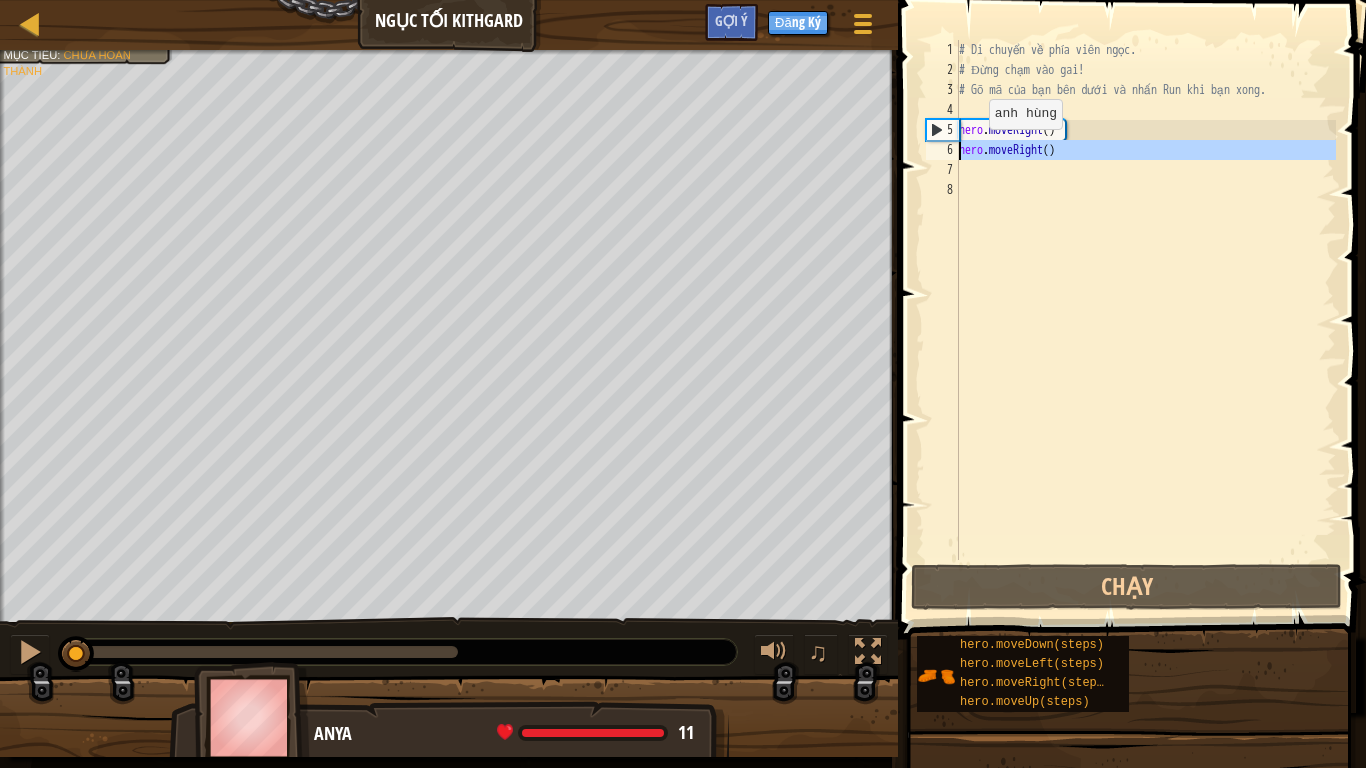 click on "6" at bounding box center (942, 150) 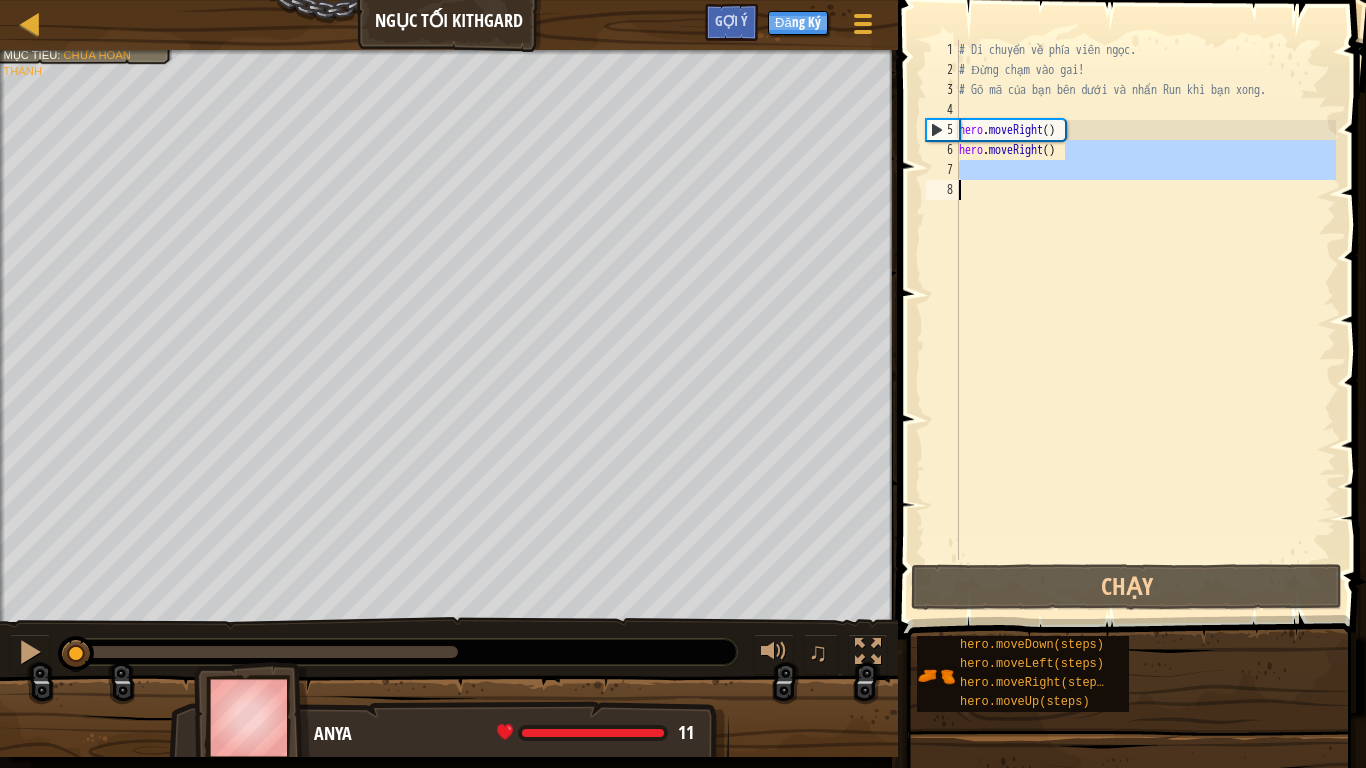 drag, startPoint x: 1189, startPoint y: 209, endPoint x: 1170, endPoint y: 257, distance: 51.62364 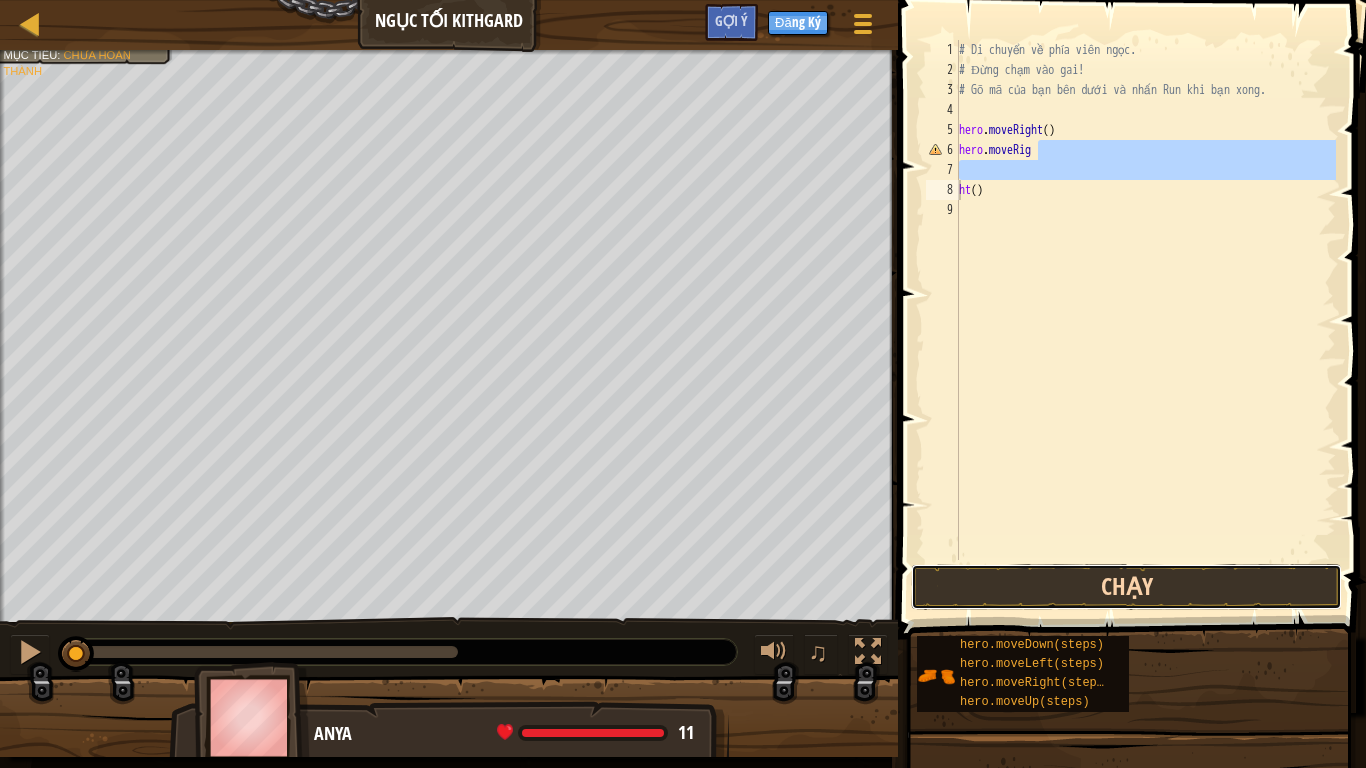 click on "Chạy" at bounding box center (1126, 587) 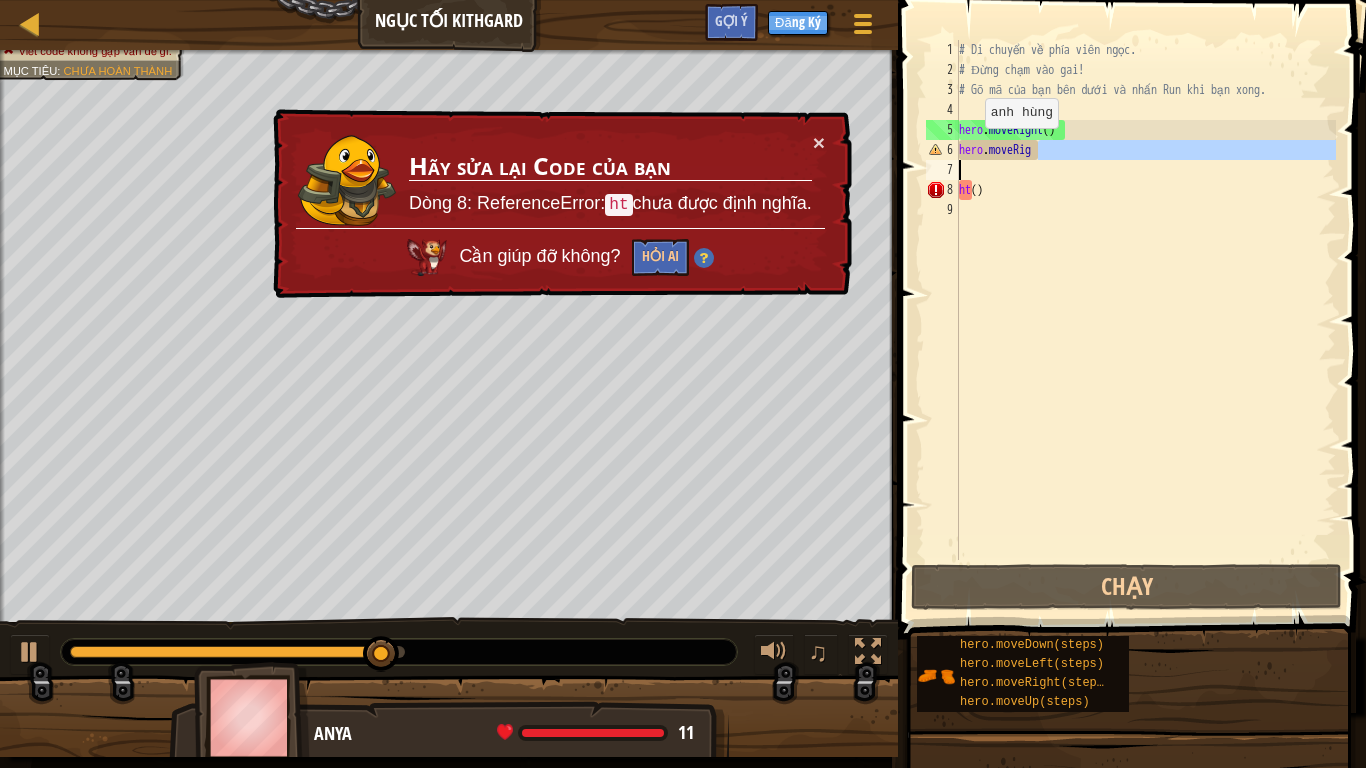 drag, startPoint x: 1045, startPoint y: 145, endPoint x: 894, endPoint y: 172, distance: 153.39491 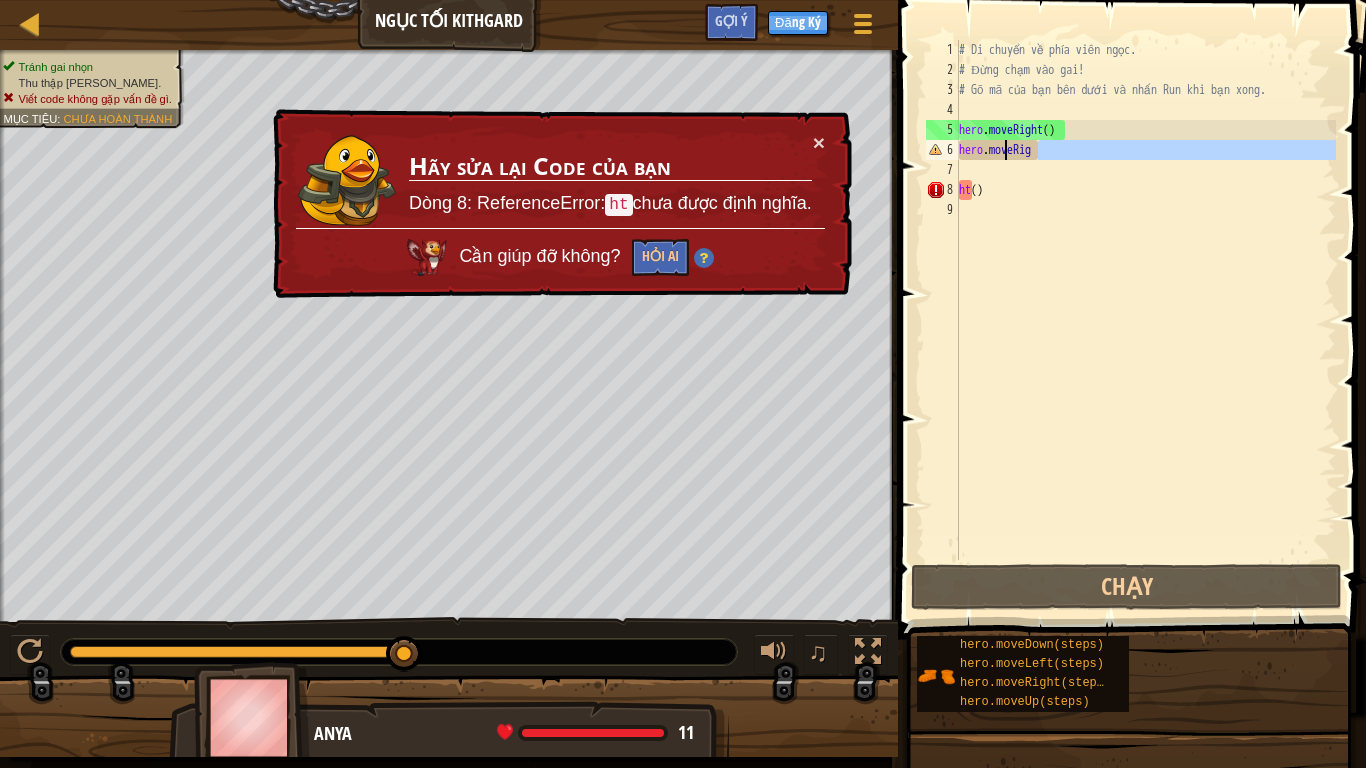 type on "[DOMAIN_NAME]
veRight()" 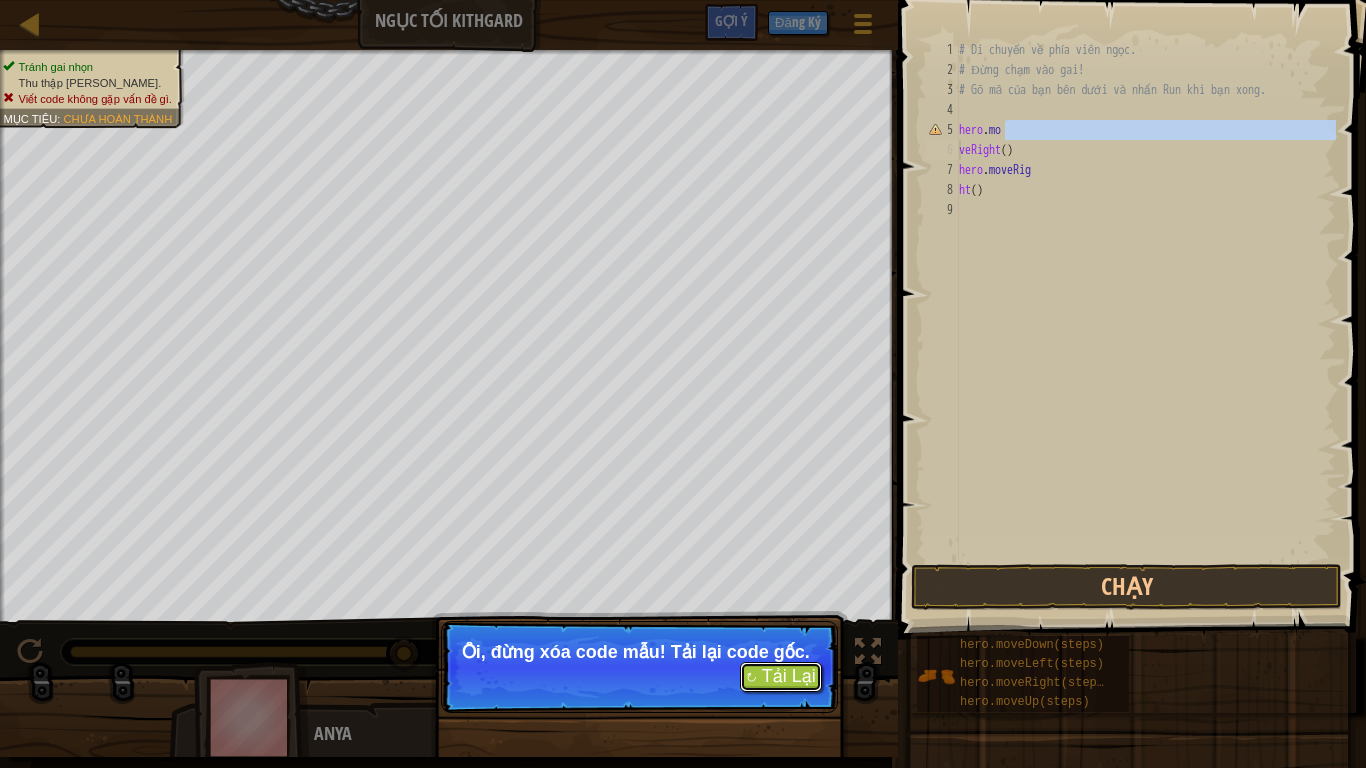 click on "↻ Tải Lại" at bounding box center [781, 677] 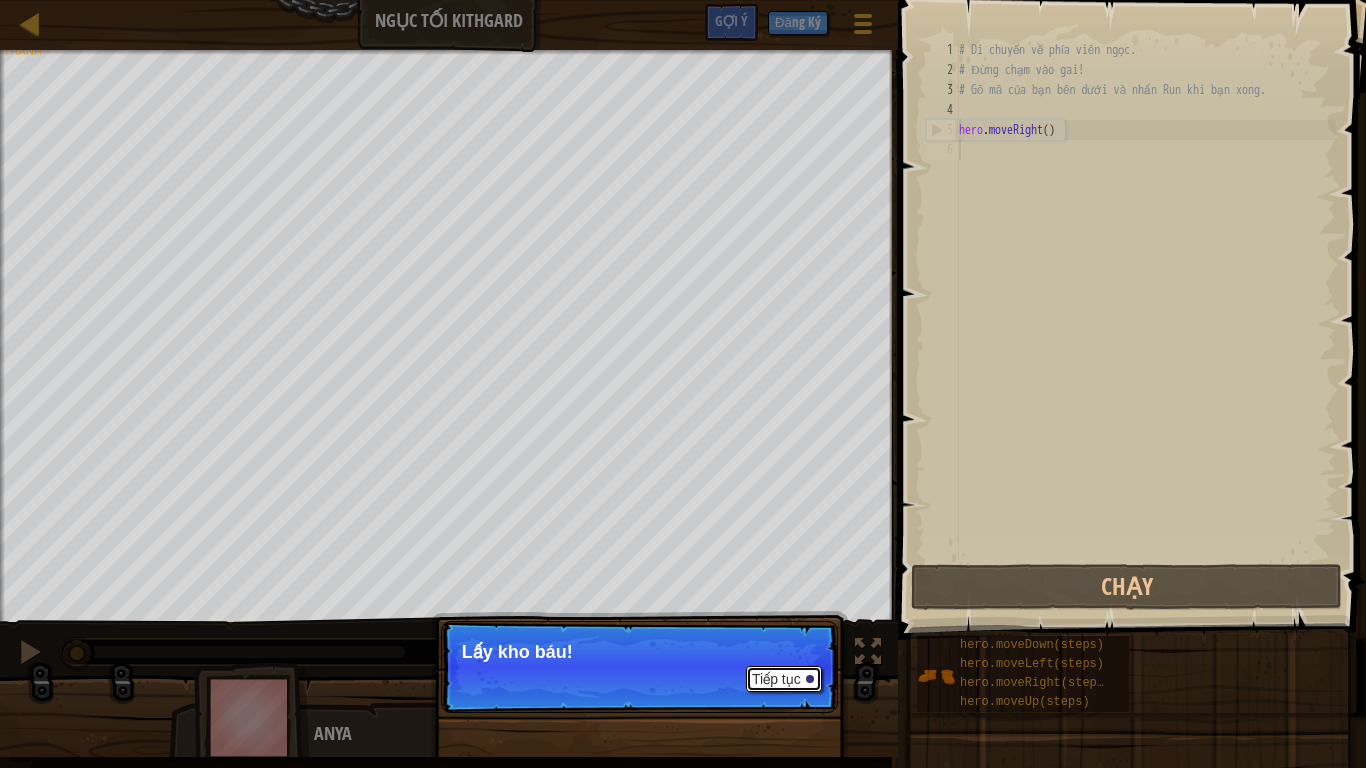 click on "Tiếp tục" at bounding box center (784, 679) 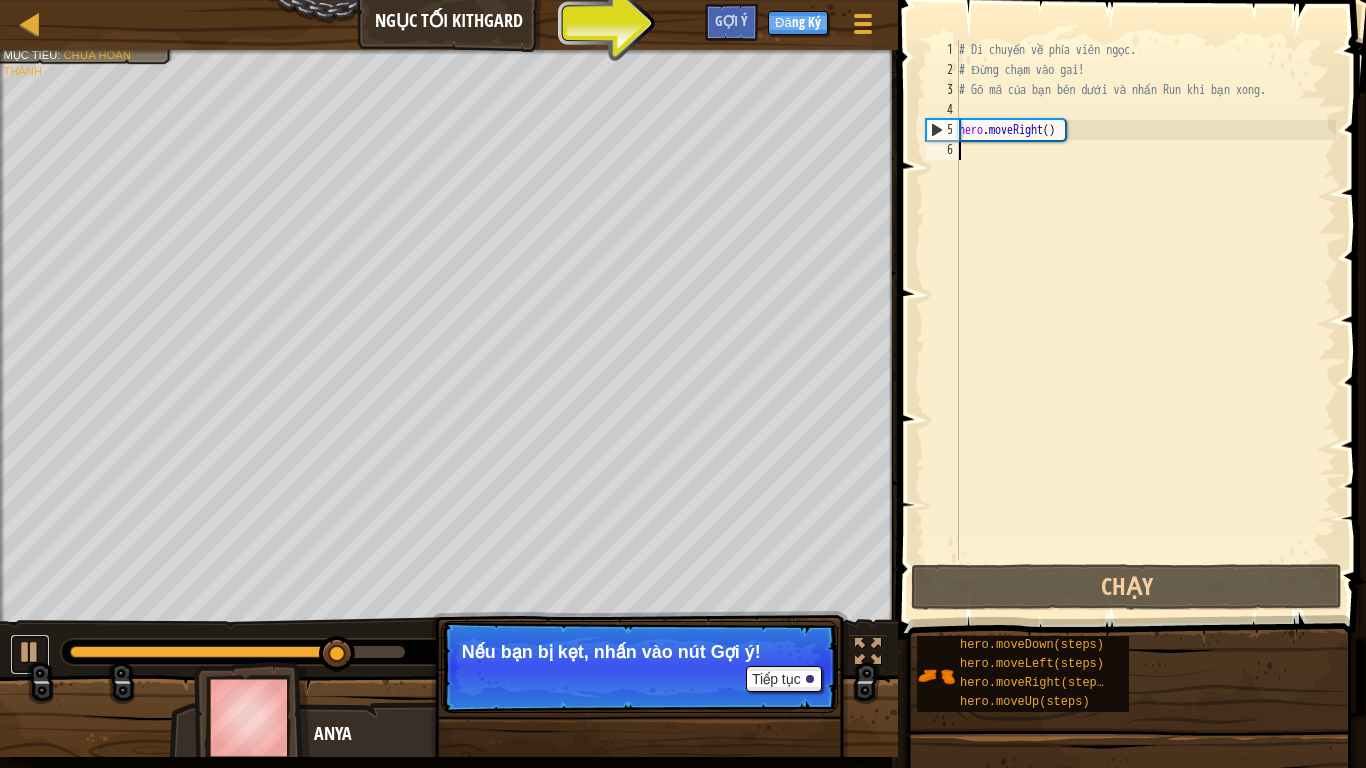 drag, startPoint x: 17, startPoint y: 651, endPoint x: 39, endPoint y: 618, distance: 39.661064 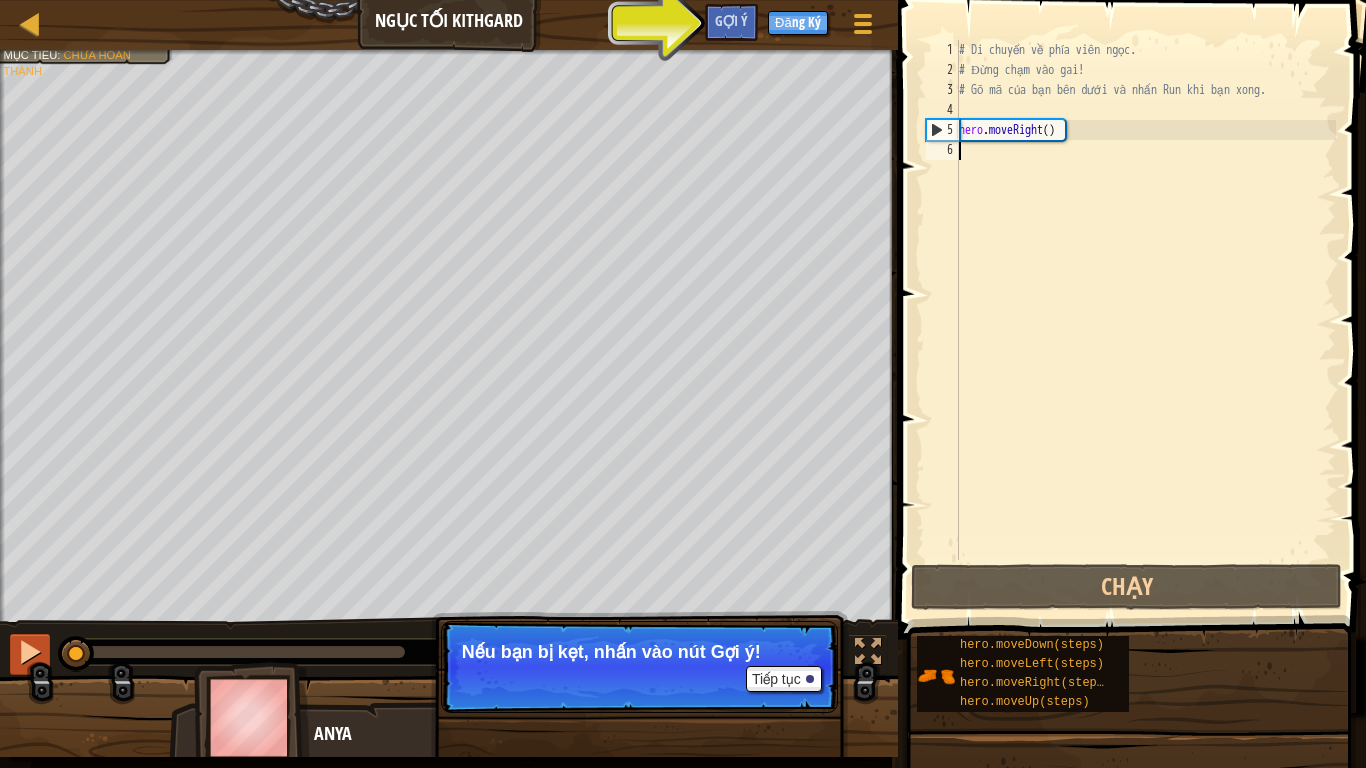 drag, startPoint x: 347, startPoint y: 645, endPoint x: 39, endPoint y: 649, distance: 308.02597 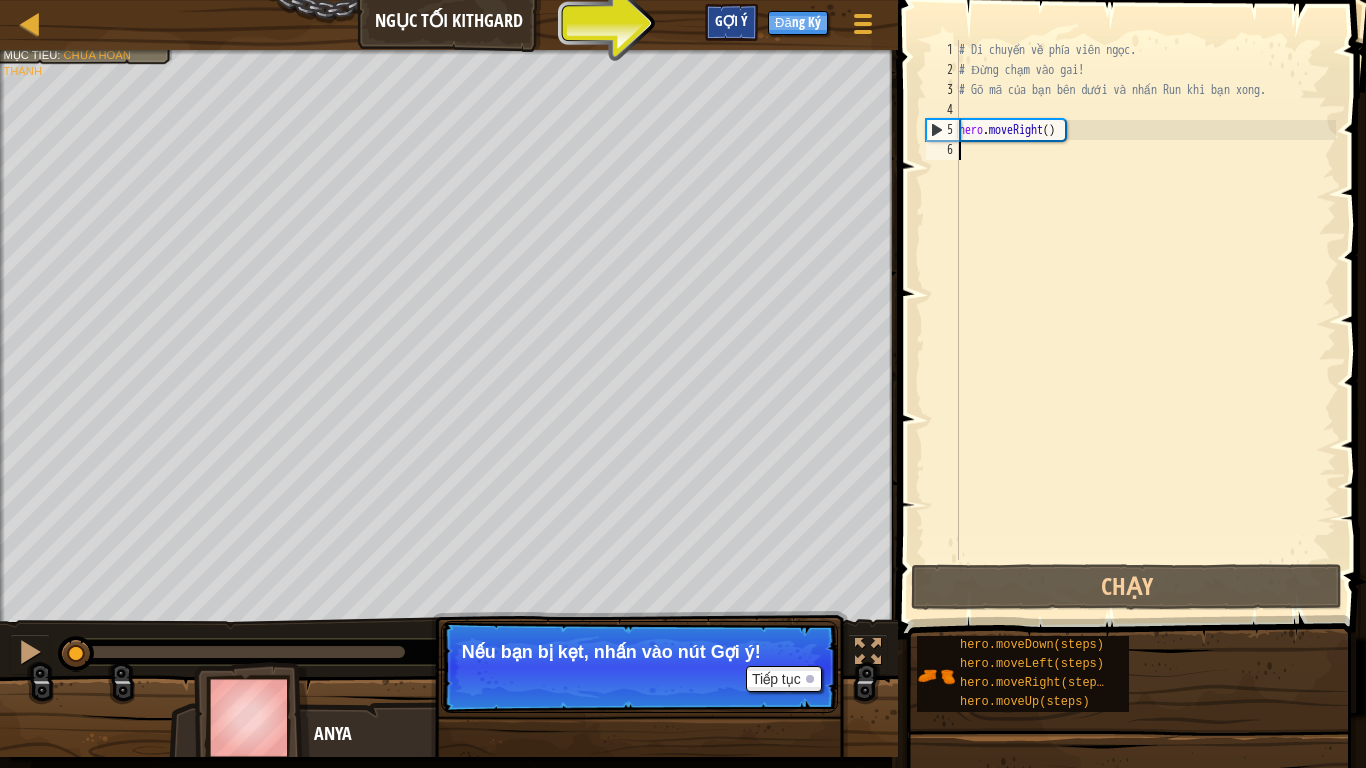 click on "Gợi ý" at bounding box center [731, 22] 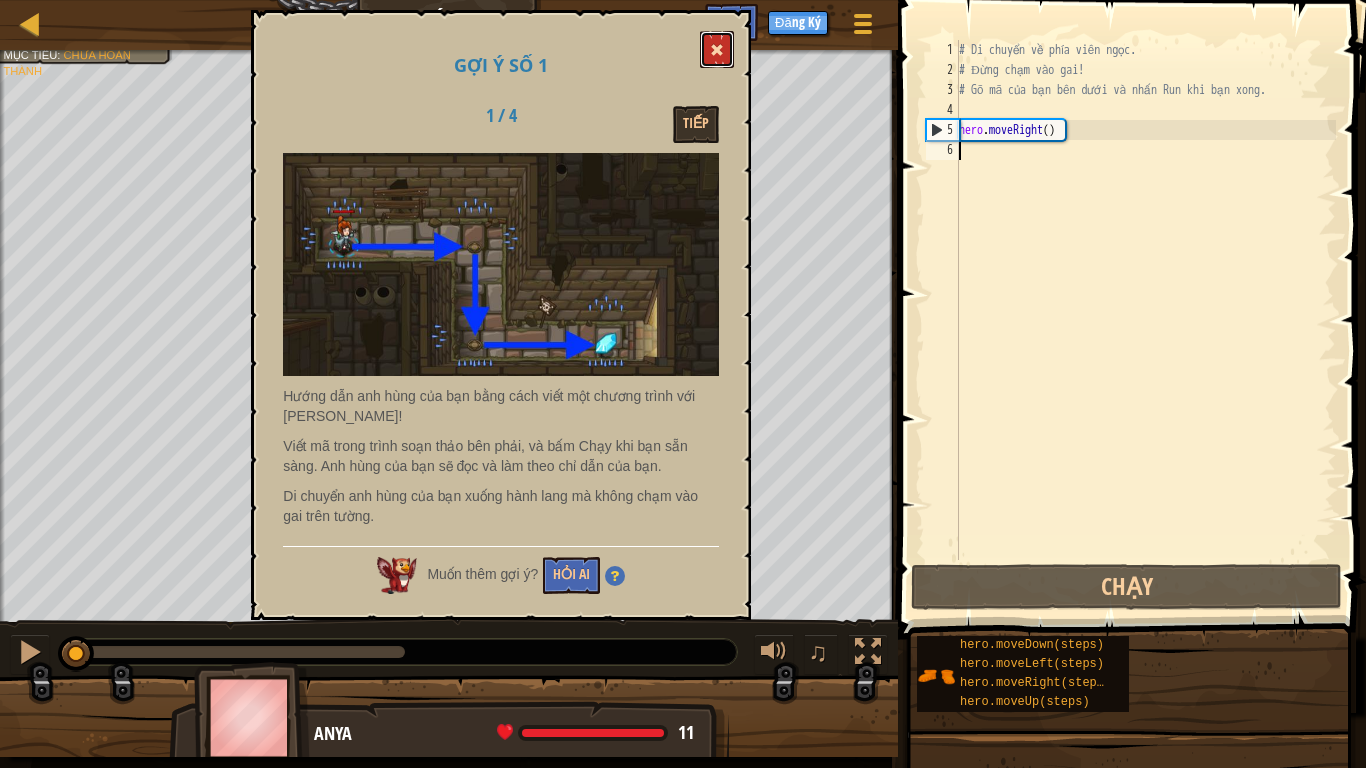 click at bounding box center (717, 49) 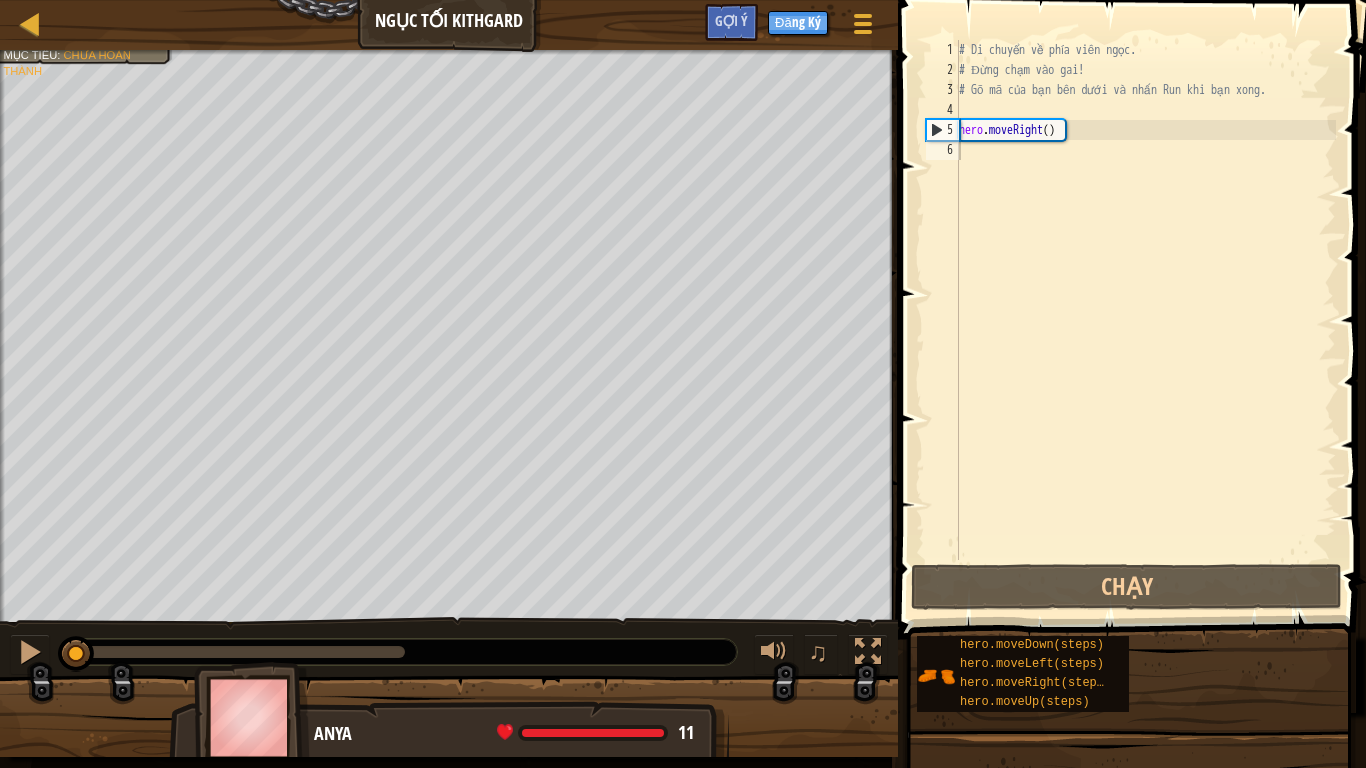 click on "# Di chuyển về phía viên ngọc. # Đừng chạm vào gai! # Gõ mã của bạn bên dưới và nhấn Run khi bạn xong. hero . moveRight ( )" at bounding box center (1145, 320) 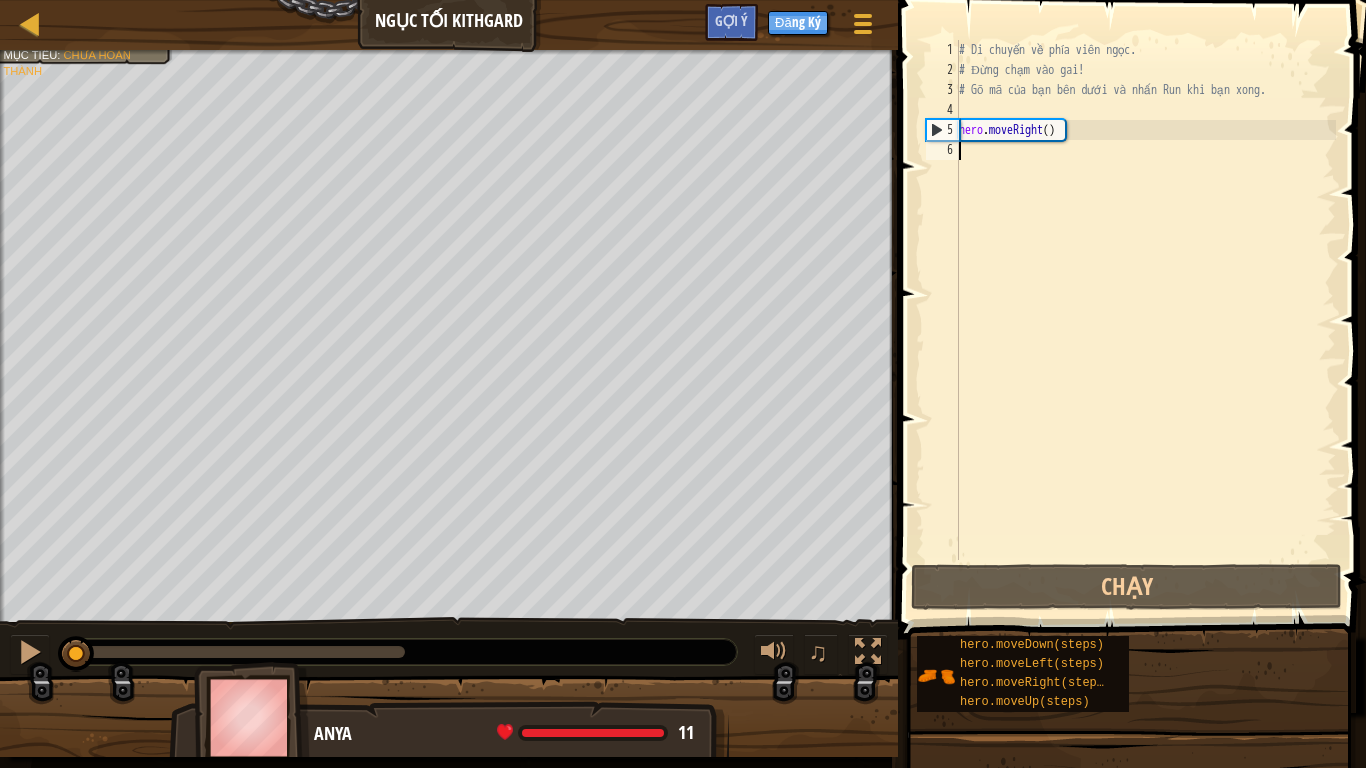 type on "h" 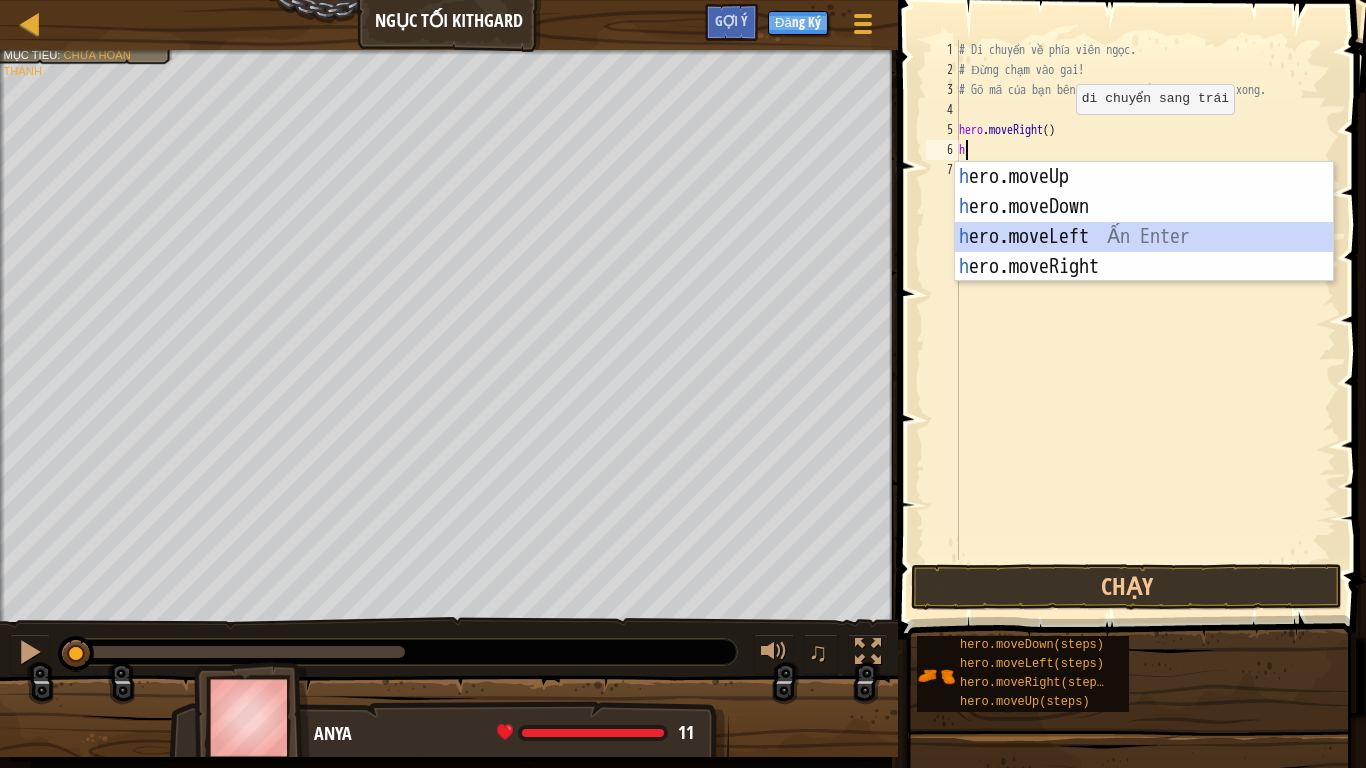 click on "h ero.moveUp Ấn Enter h ero.moveDown Ấn Enter h ero.moveLeft Ấn Enter h ero.moveRight Ấn Enter" at bounding box center [1144, 252] 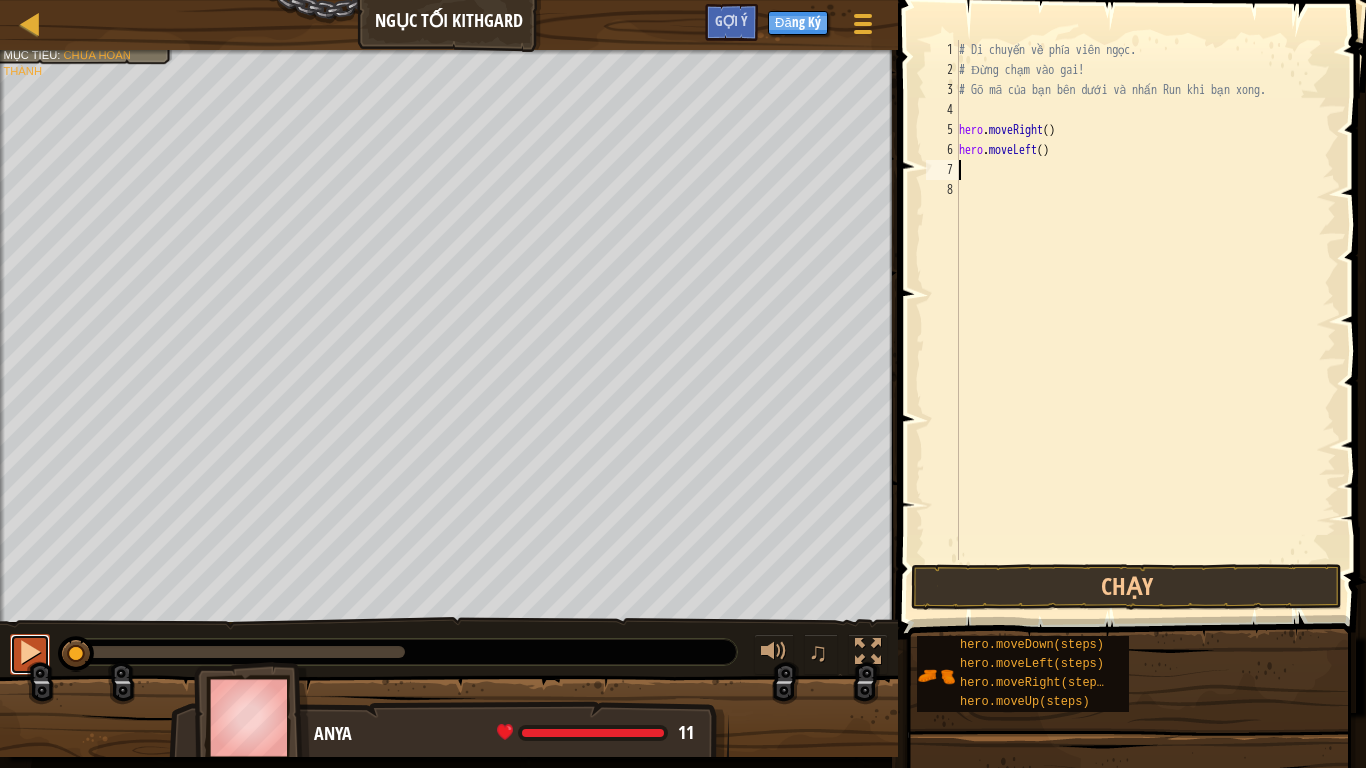click at bounding box center [30, 652] 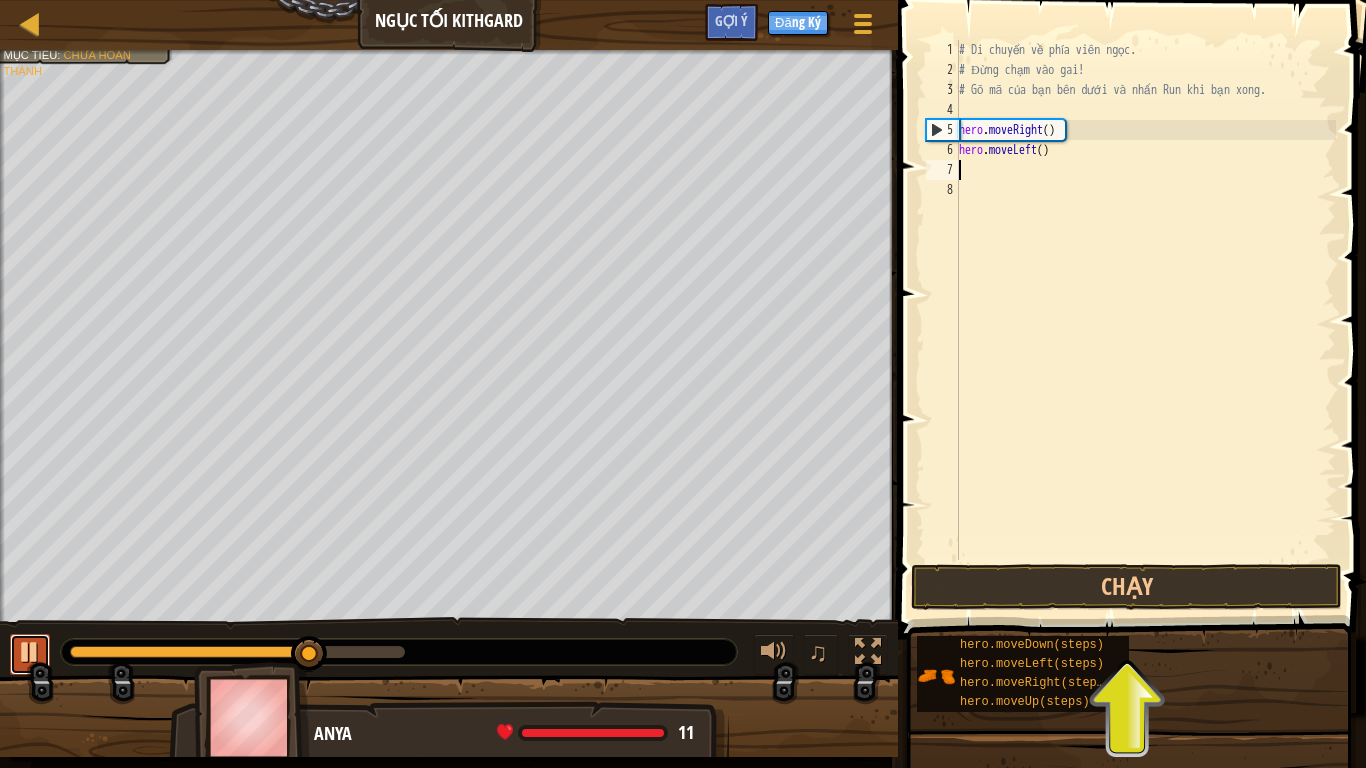 click at bounding box center [30, 652] 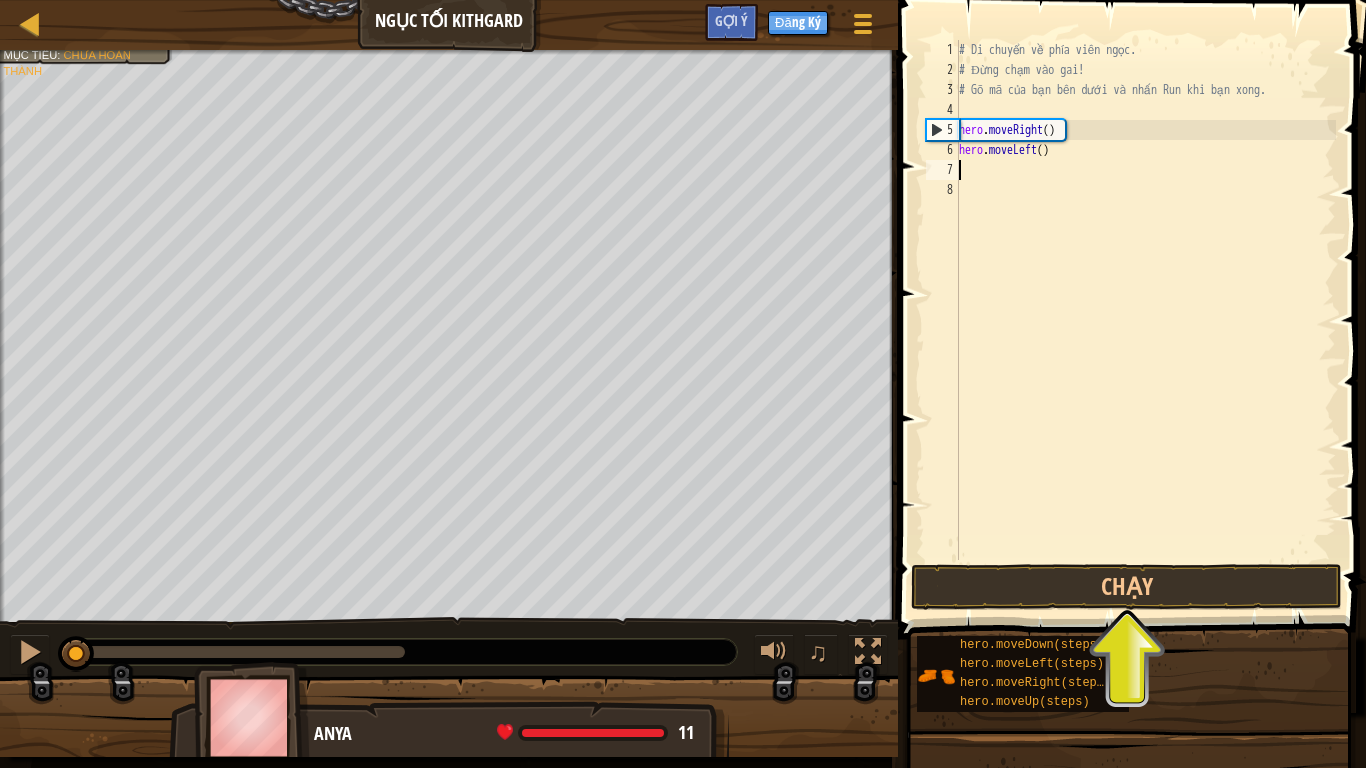 drag, startPoint x: 315, startPoint y: 652, endPoint x: 53, endPoint y: 650, distance: 262.00763 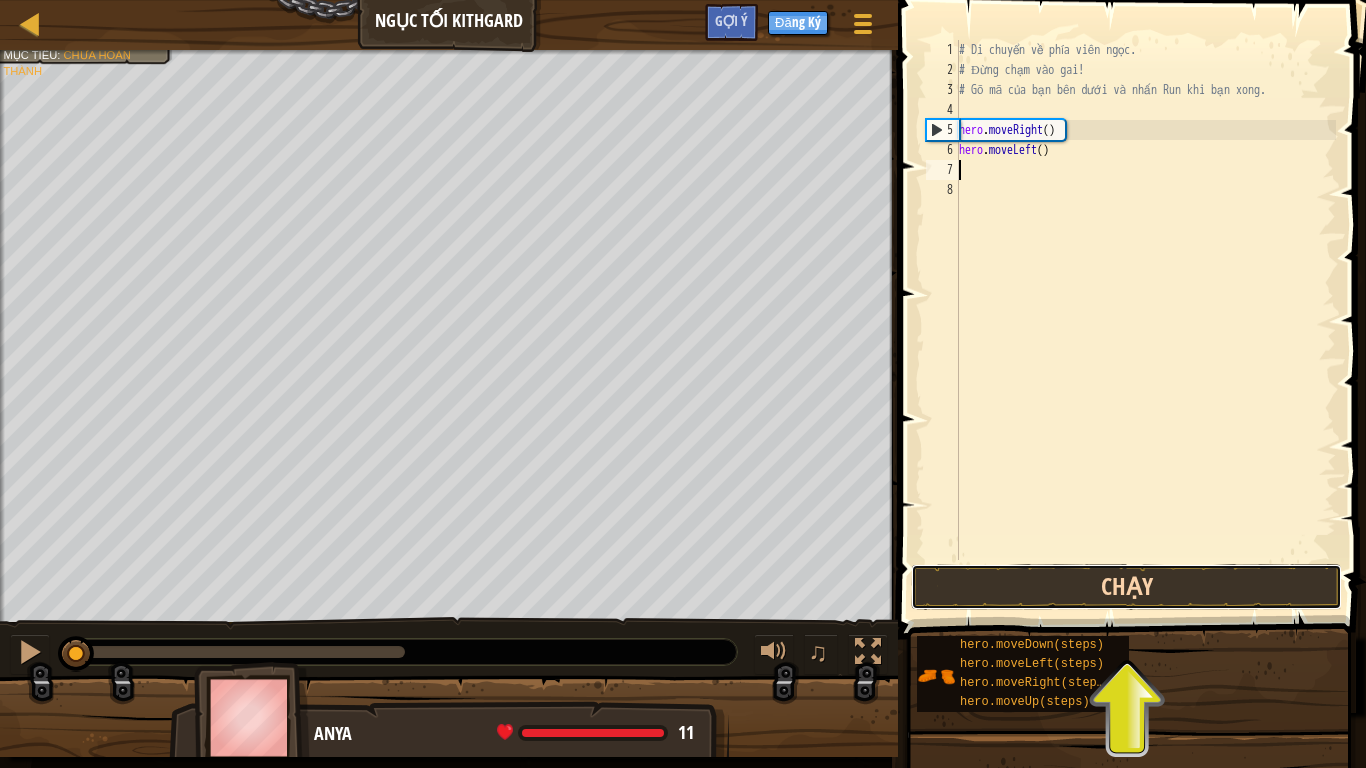 click on "Chạy" at bounding box center (1126, 587) 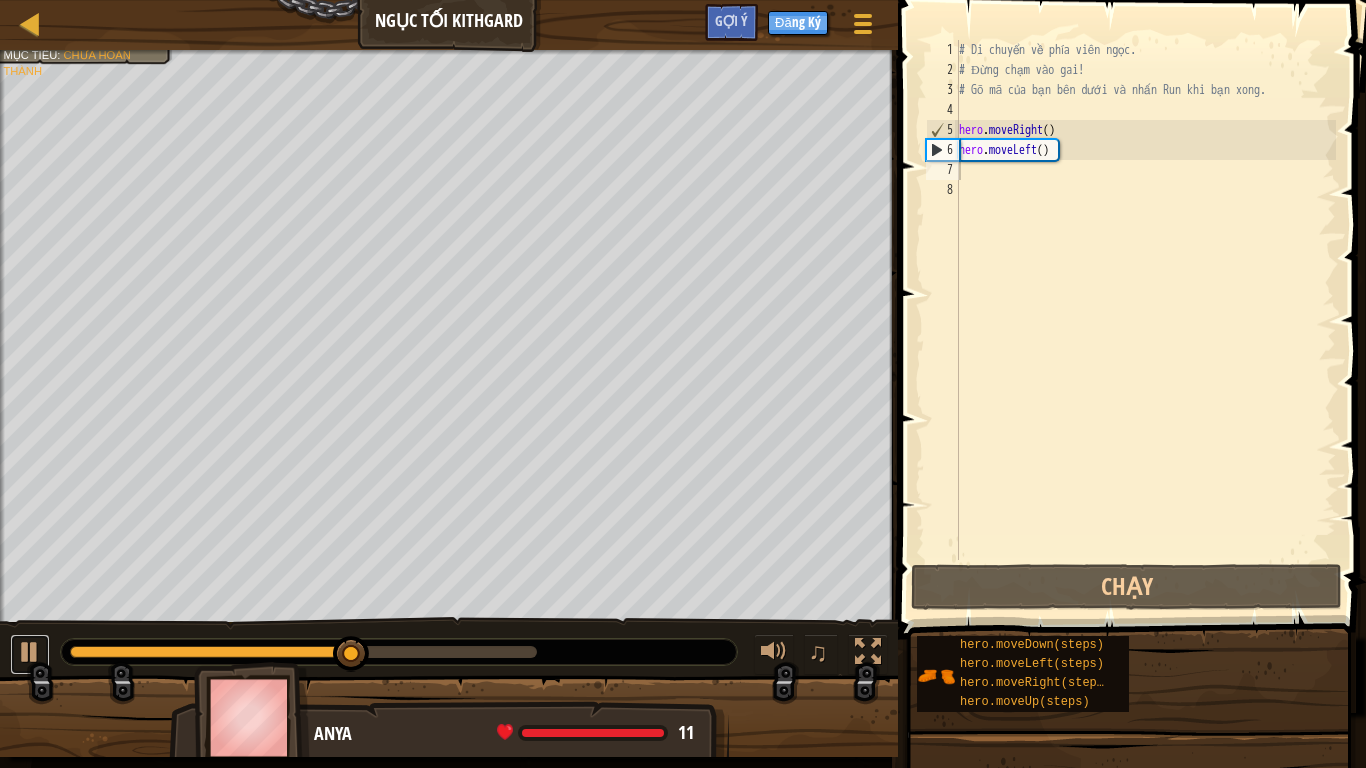 drag, startPoint x: 20, startPoint y: 650, endPoint x: 55, endPoint y: 654, distance: 35.22783 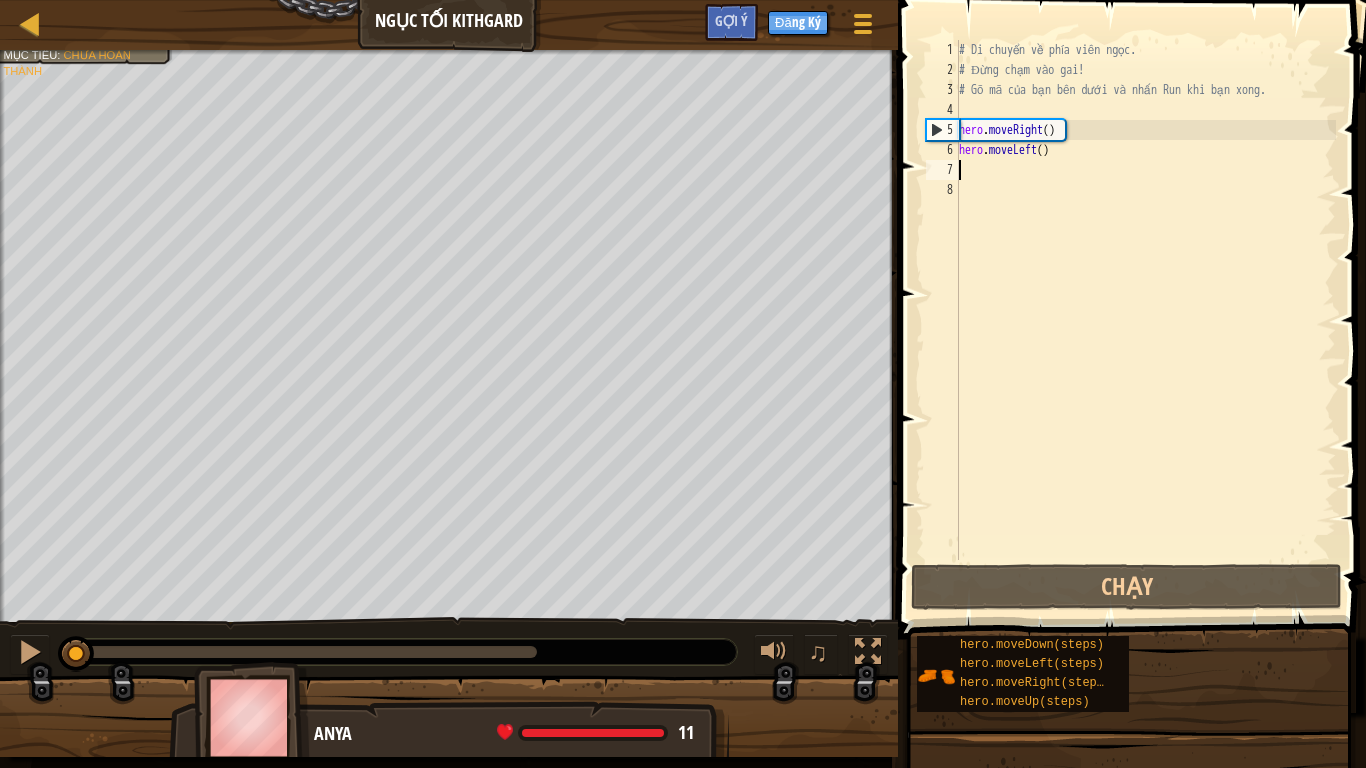 drag, startPoint x: 348, startPoint y: 657, endPoint x: 6, endPoint y: 706, distance: 345.4924 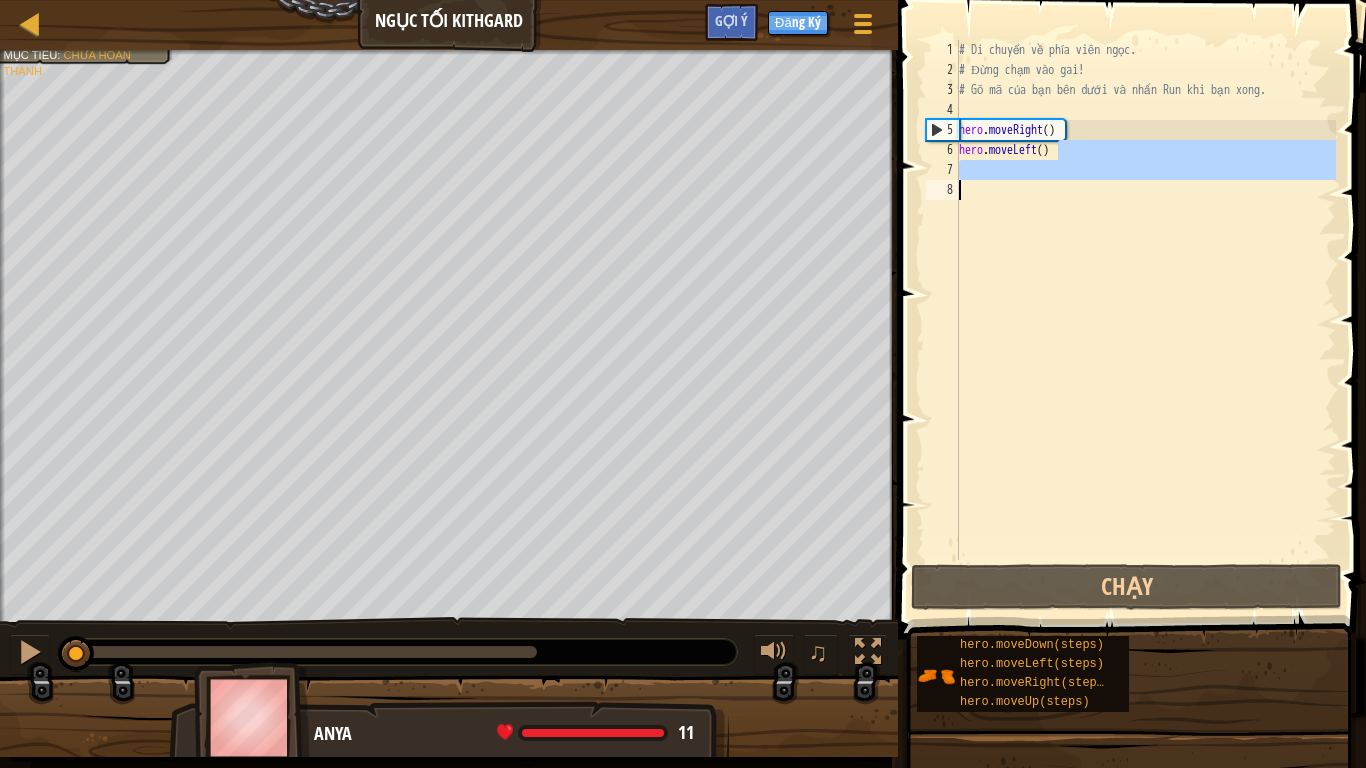 click on "Bản đồ Ngục Tối Kithgard Tuỳ chọn Xong Đăng Ký Gợi ý 1     הההההההההההההההההההההההההההההההההההההההההההההההההההההההההההההההההההההההההההההההההההההההההההההההההההההההההההההההההההההההההההההההההההההההההההההההההההההההההההההההההההההההההההההההההההההההההההההההההההההההההההההההההההההההההההההההההההההההההההההההההההההההההההההההה XXXXXXXXXXXXXXXXXXXXXXXXXXXXXXXXXXXXXXXXXXXXXXXXXXXXXXXXXXXXXXXXXXXXXXXXXXXXXXXXXXXXXXXXXXXXXXXXXXXXXXXXXXXXXXXXXXXXXXXXXXXXXXXXXXXXXXXXXXXXXXXXXXXXXXXXXXXXXXXXXXXXXXXXXXXXXXXXXXXXXXXXXXXXXXXXXXXXXXXXXXXXXXXXXXXXXXXXXXXXXXXXXXXXXXXXXXXXXXXXXXXXXXXXXXXXXXXX Giải pháp × Gợi ý 1 2 3 4 5 6 7 8 # Di chuyển về phía viên ngọc. # Đừng chạm vào gai! # Gõ mã của bạn bên dưới và nhấn Run khi bạn xong. ." at bounding box center [683, 384] 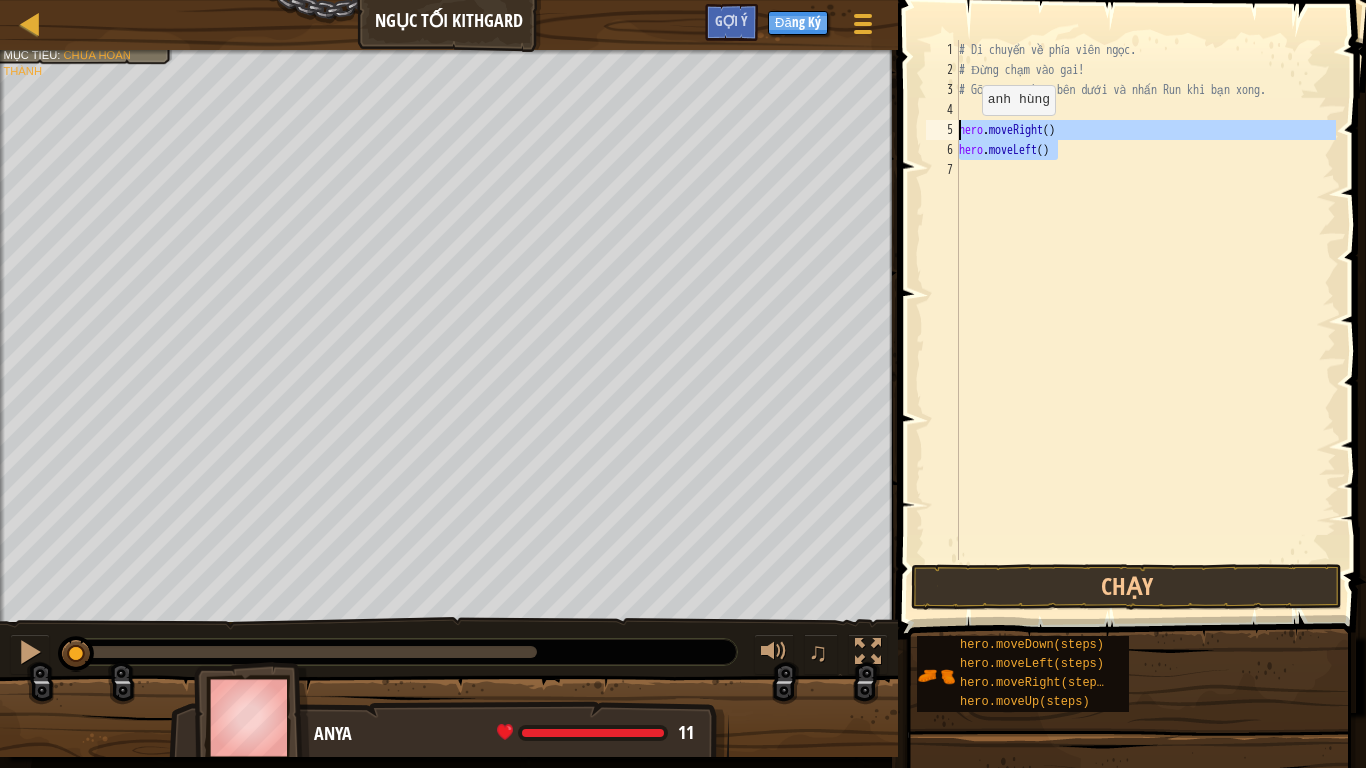 click on "Bản đồ Ngục Tối Kithgard Tuỳ chọn Xong Đăng Ký Gợi ý 1     הההההההההההההההההההההההההההההההההההההההההההההההההההההההההההההההההההההההההההההההההההההההההההההההההההההההההההההההההההההההההההההההההההההההההההההההההההההההההההההההההההההההההההההההההההההההההההההההההההההההההההההההההההההההההההההההההההההההההההההההההההההההההההההההה XXXXXXXXXXXXXXXXXXXXXXXXXXXXXXXXXXXXXXXXXXXXXXXXXXXXXXXXXXXXXXXXXXXXXXXXXXXXXXXXXXXXXXXXXXXXXXXXXXXXXXXXXXXXXXXXXXXXXXXXXXXXXXXXXXXXXXXXXXXXXXXXXXXXXXXXXXXXXXXXXXXXXXXXXXXXXXXXXXXXXXXXXXXXXXXXXXXXXXXXXXXXXXXXXXXXXXXXXXXXXXXXXXXXXXXXXXXXXXXXXXXXXXXXXXXXXXXX Giải pháp × Gợi ý hero.moveLeft() 1 2 3 4 5 6 7 # Di chuyển về phía viên ngọc. # Đừng chạm vào gai! hero . moveRight ( ) hero . moveLeft ( )     : Xong" at bounding box center [683, 384] 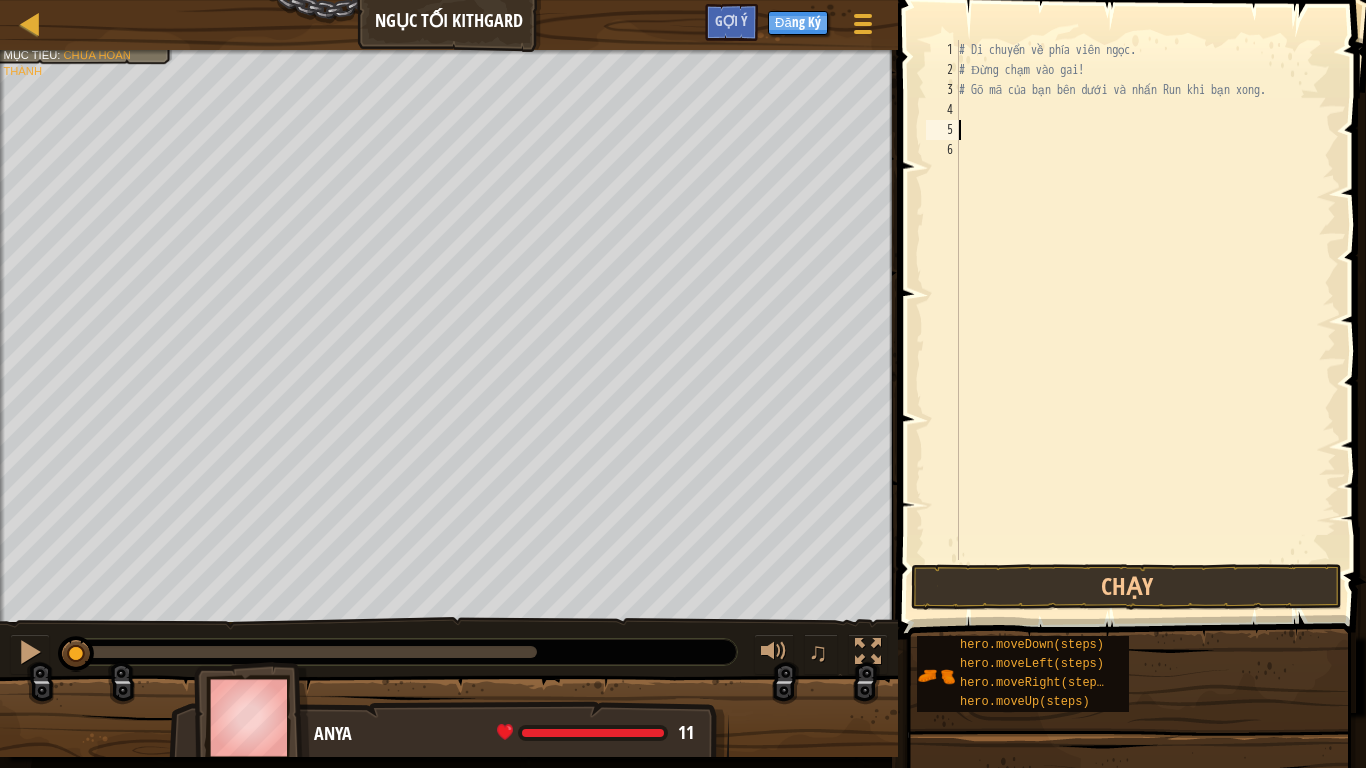 type on "g" 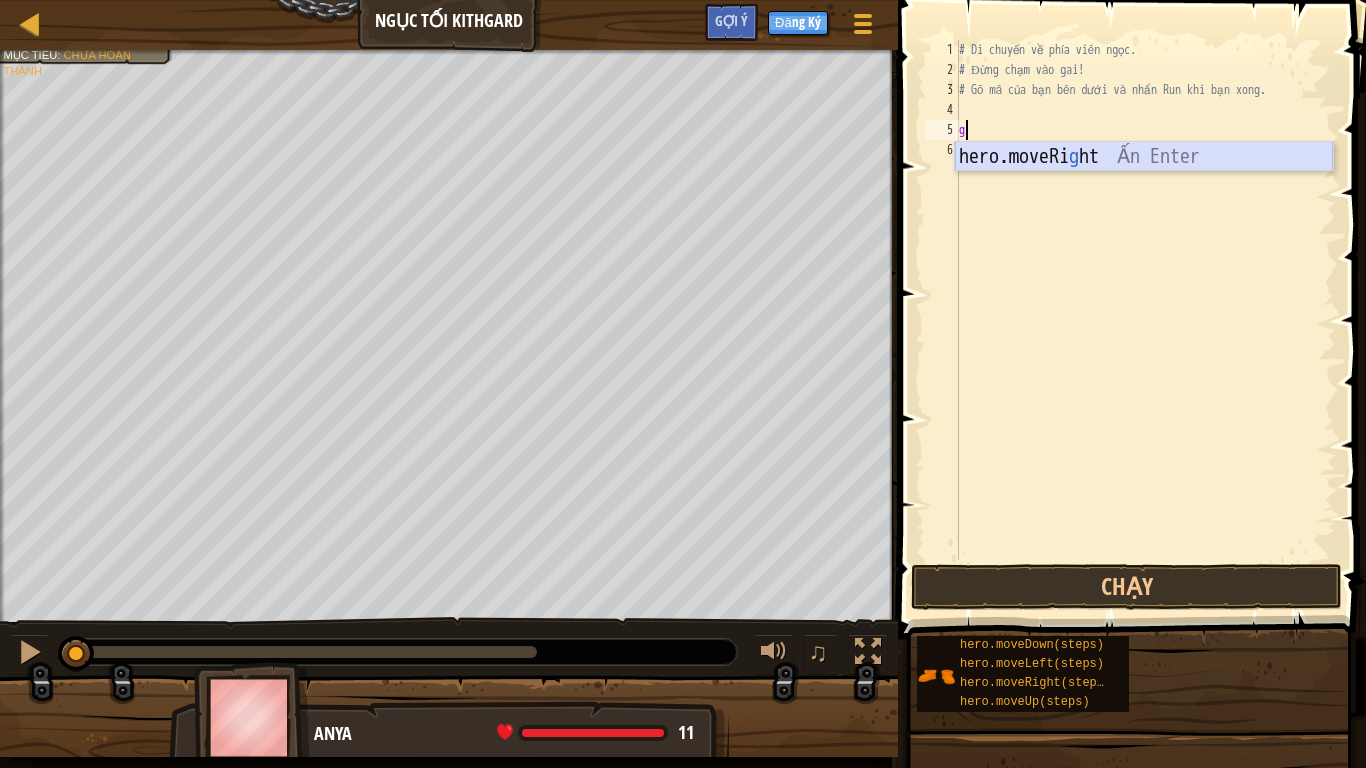 click on "hero.moveRi g ht Ấn Enter" at bounding box center [1144, 187] 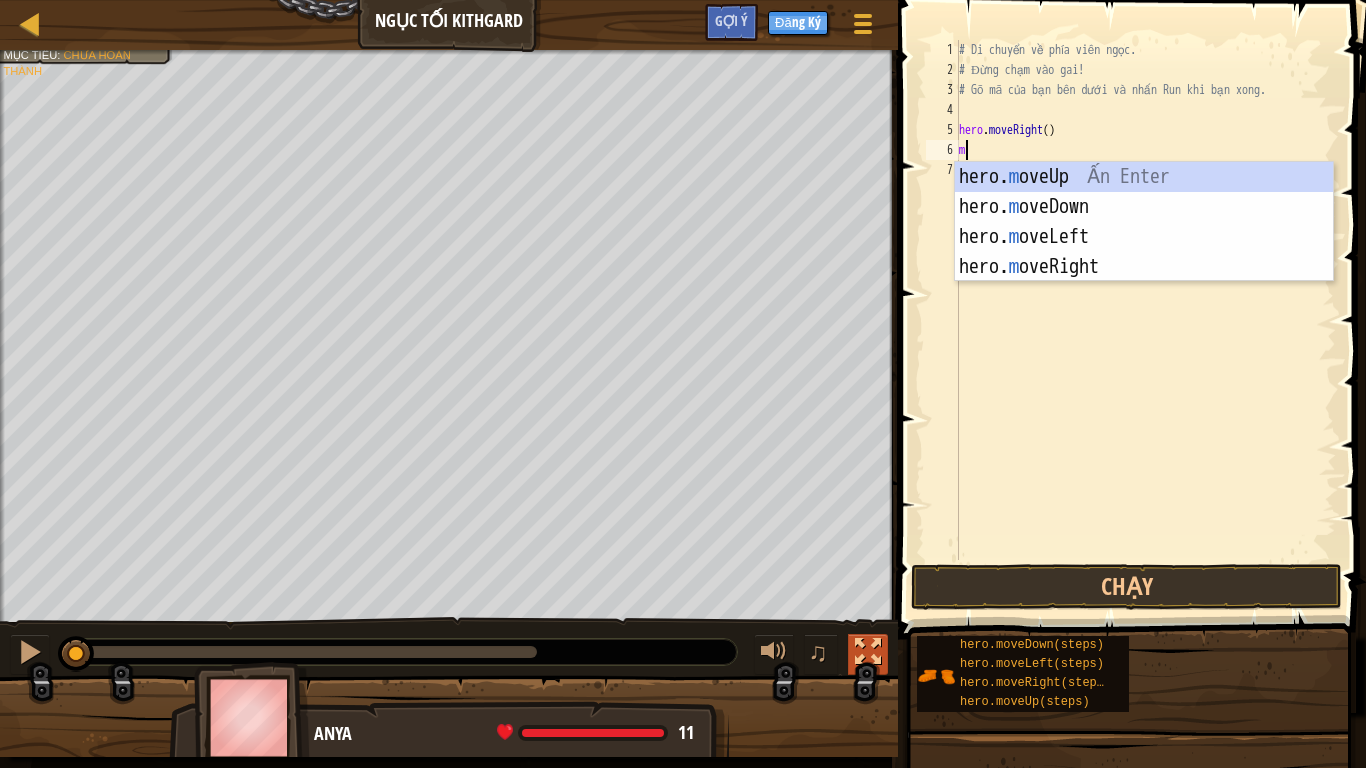type on "m" 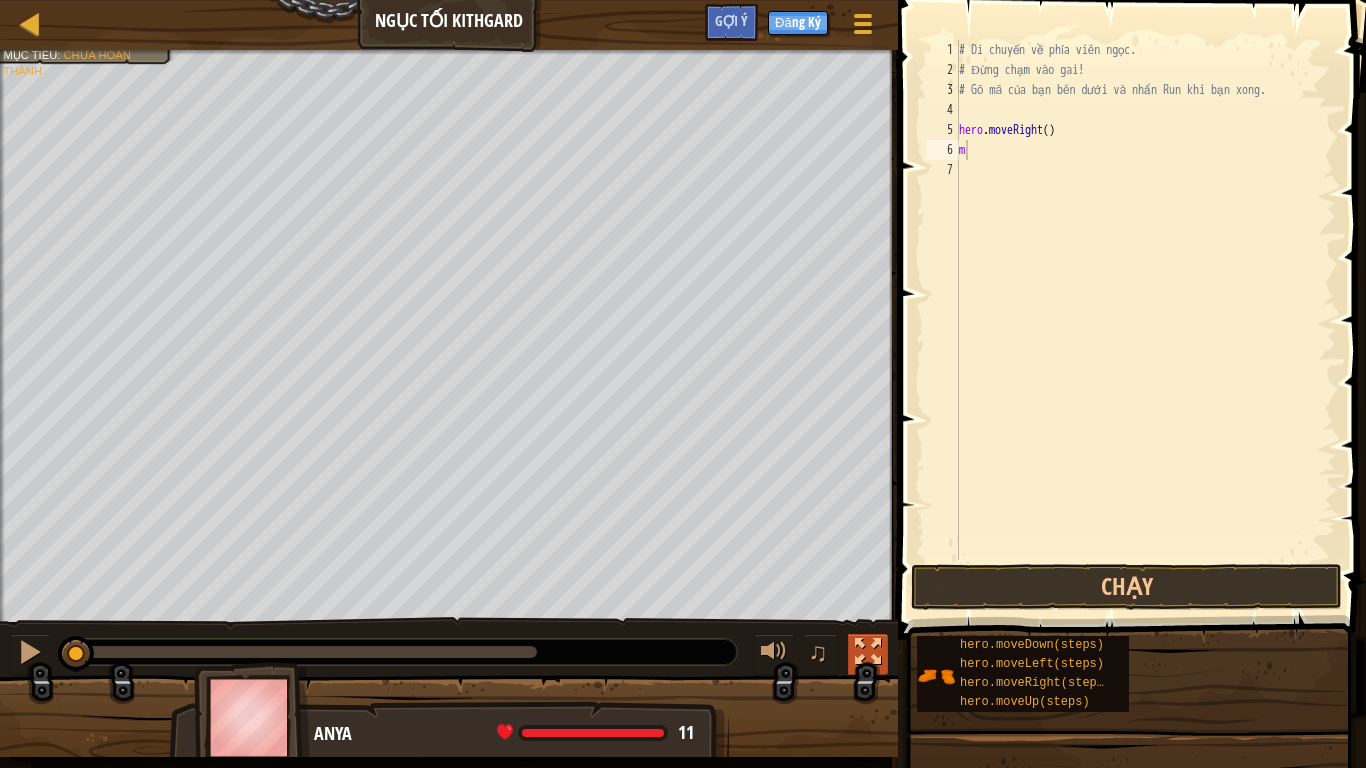 click at bounding box center [868, 652] 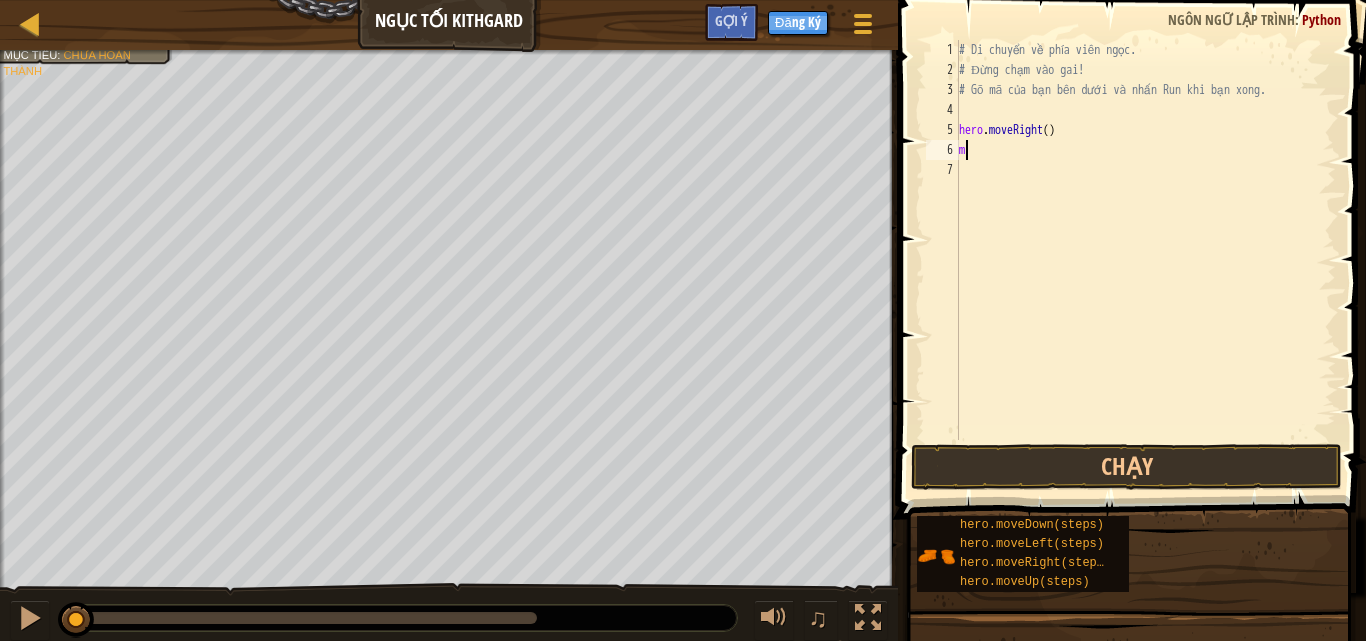 click on "Bản đồ Ngục Tối Kithgard Tuỳ chọn Xong Đăng Ký Gợi ý 1     הההההההההההההההההההההההההההההההההההההההההההההההההההההההההההההההההההההההההההההההההההההההההההההההההההההההההההההההההההההההההההההההההההההההההההההההההההההההההההההההההההההההההההההההההההההההההההההההההההההההההההההההההההההההההההההההההההההההההההההההההההההההההההההההה XXXXXXXXXXXXXXXXXXXXXXXXXXXXXXXXXXXXXXXXXXXXXXXXXXXXXXXXXXXXXXXXXXXXXXXXXXXXXXXXXXXXXXXXXXXXXXXXXXXXXXXXXXXXXXXXXXXXXXXXXXXXXXXXXXXXXXXXXXXXXXXXXXXXXXXXXXXXXXXXXXXXXXXXXXXXXXXXXXXXXXXXXXXXXXXXXXXXXXXXXXXXXXXXXXXXXXXXXXXXXXXXXXXXXXXXXXXXXXXXXXXXXXXXXXXXXXXX Giải pháp × Gợi ý m 1 2 3 4 5 6 7 # Di chuyển về phía viên ngọc. # Đừng chạm vào gai! # Gõ mã của bạn bên dưới và nhấn Run khi bạn xong. ." at bounding box center (683, 10) 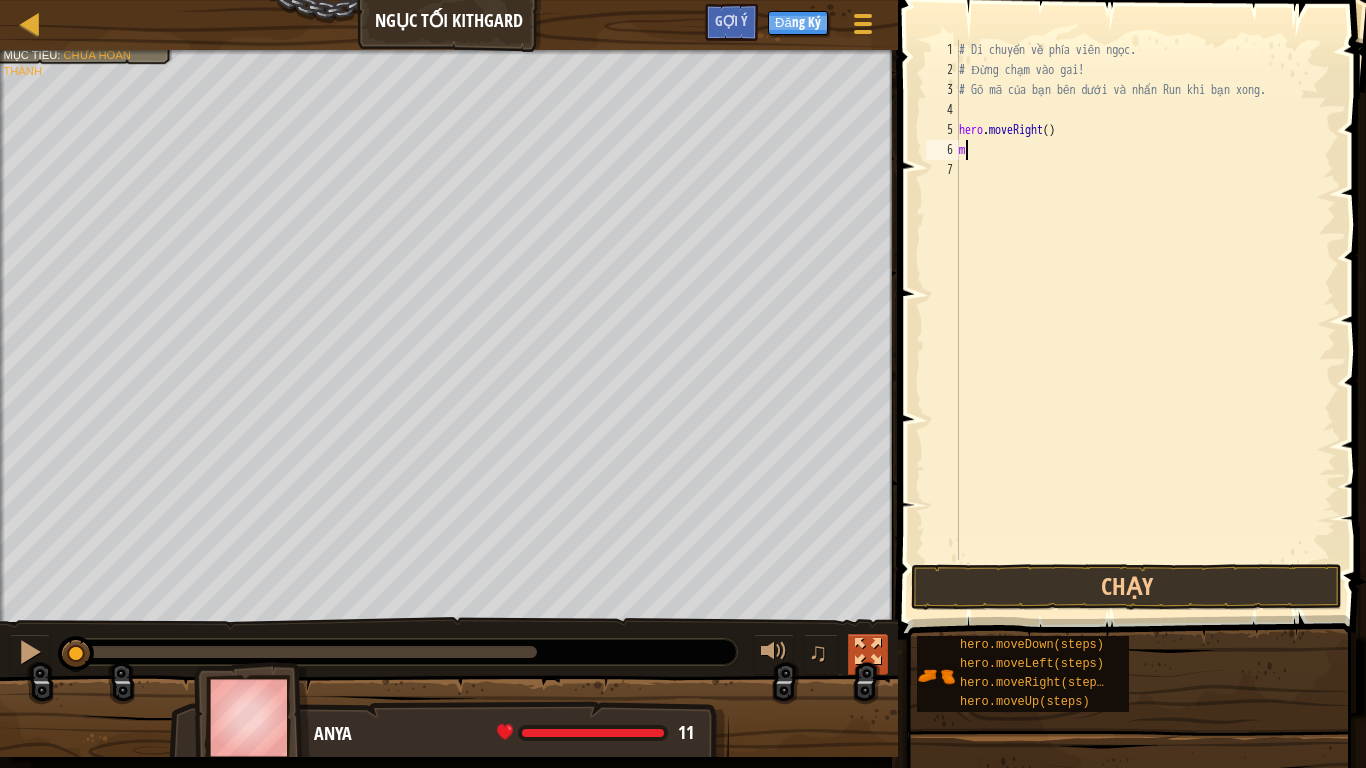 click at bounding box center [868, 654] 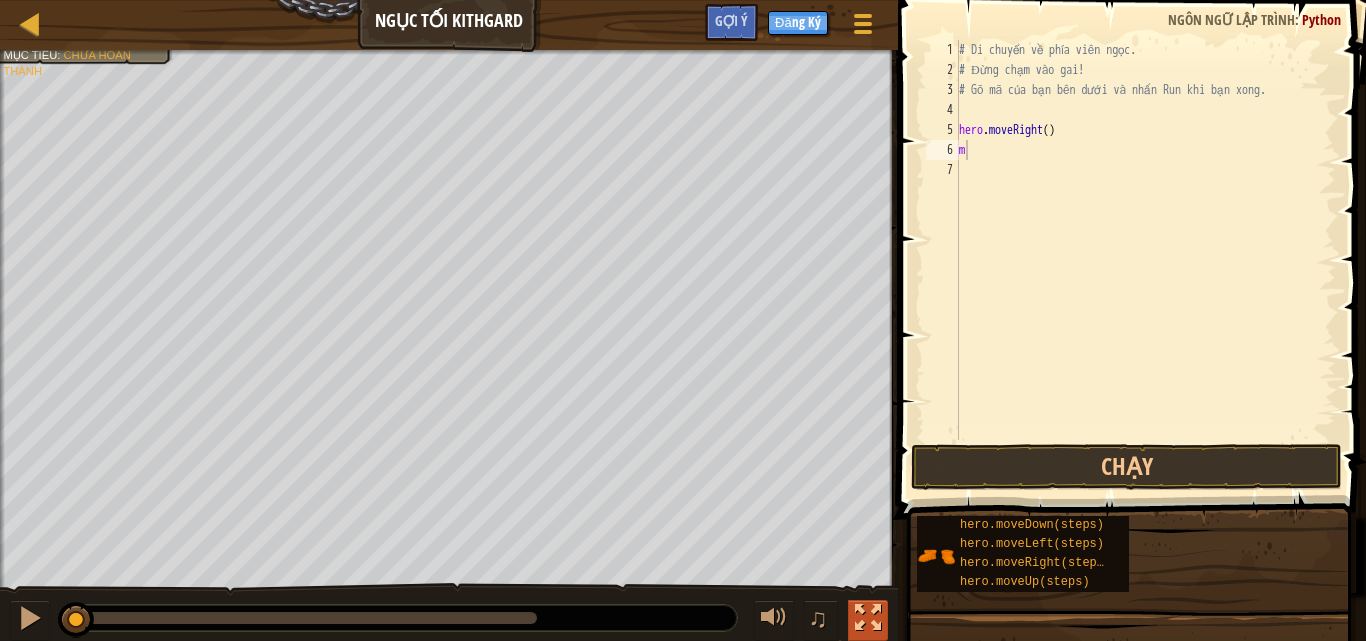 click at bounding box center (868, 618) 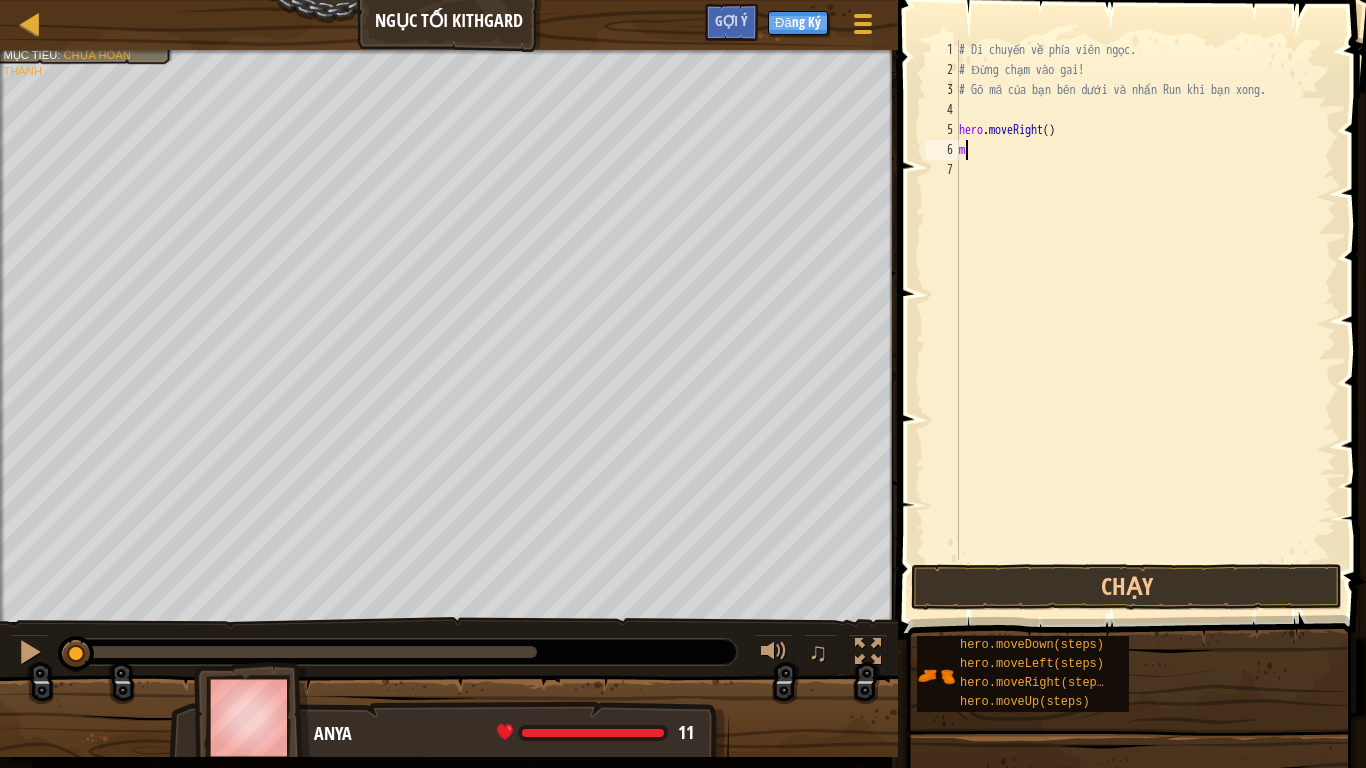 click on "Tránh gai nhọn Thu thập viên ngọc. Mục tiêu : Chưa hoàn thành ♫ Anya 11 x: 7 y: 18 x: 18 y: 18 Tiếp tục  Nếu bạn bị kẹt, nhấn vào nút Gợi ý!" at bounding box center (683, 403) 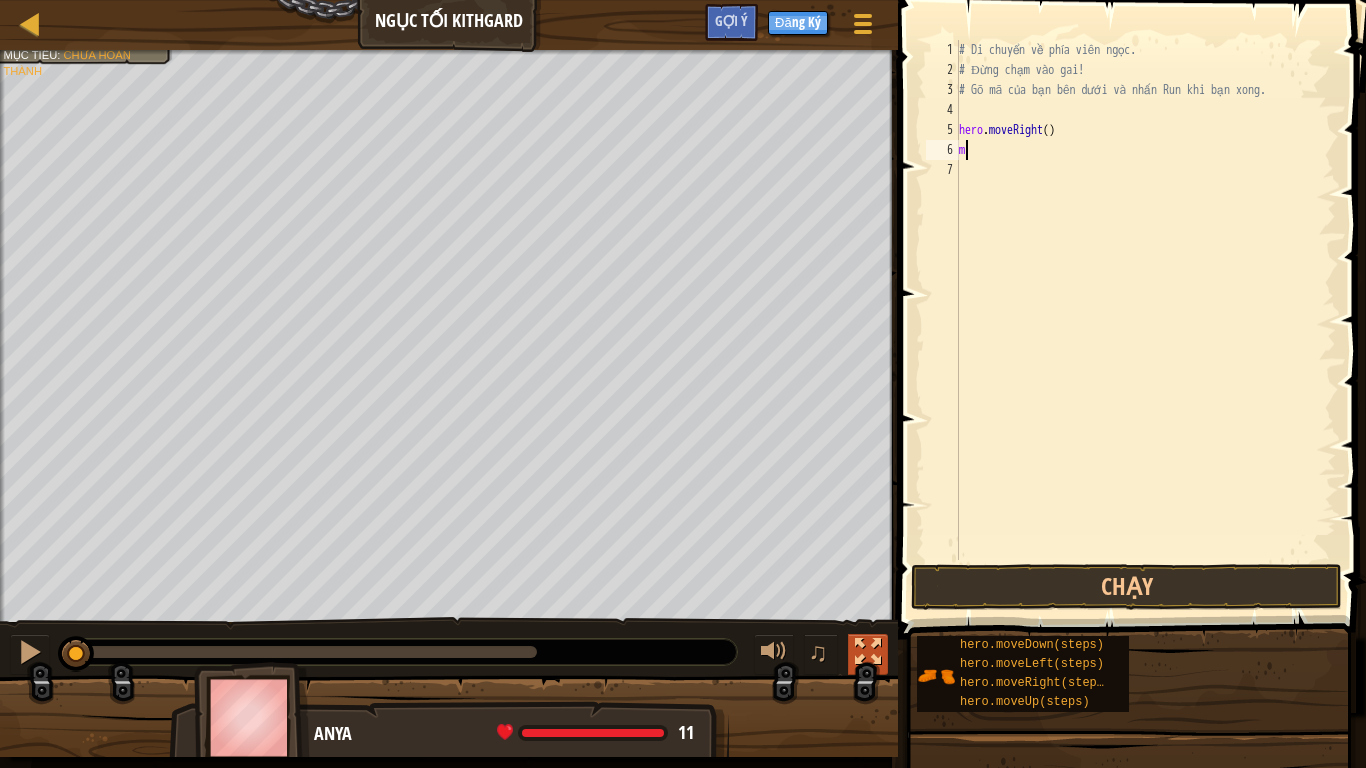 click at bounding box center (868, 652) 